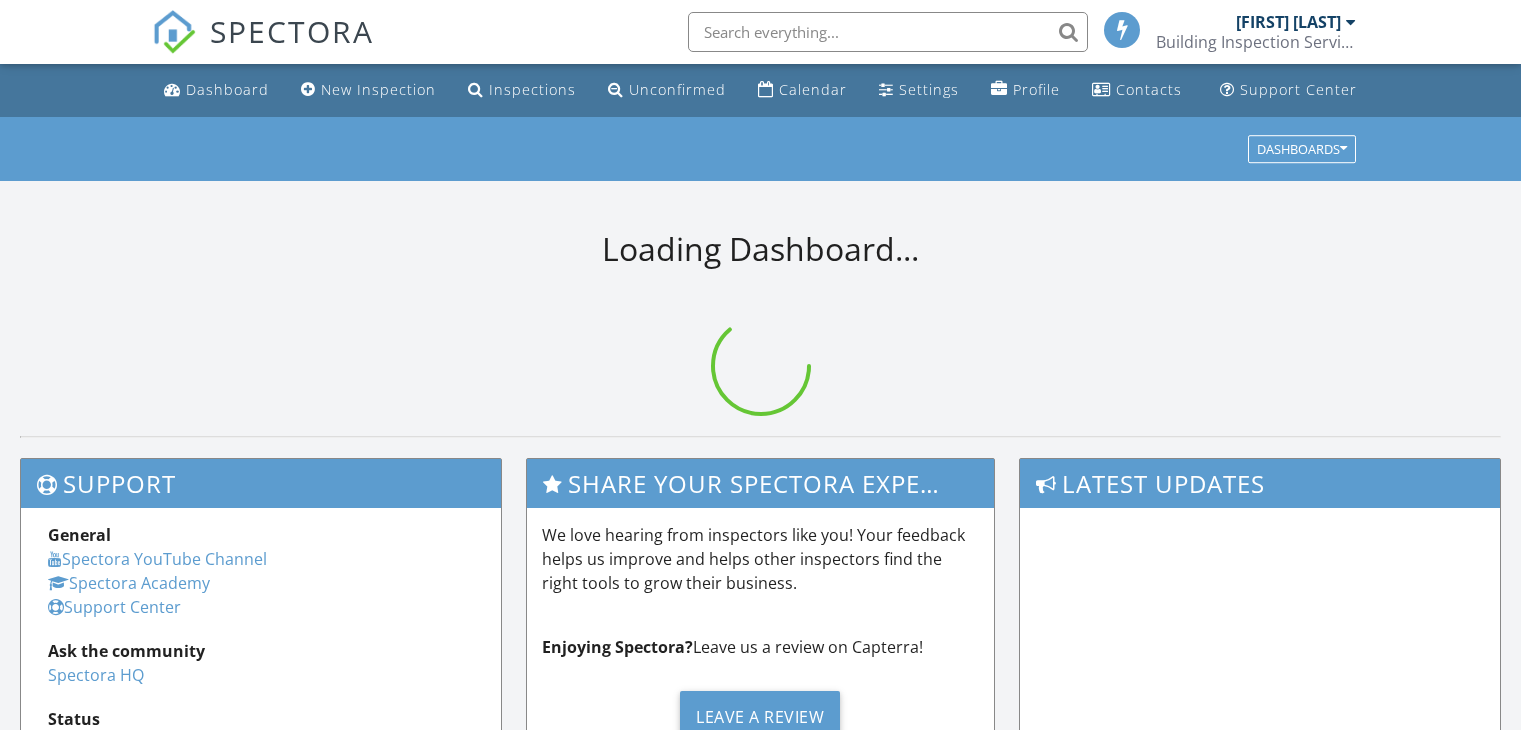 scroll, scrollTop: 0, scrollLeft: 0, axis: both 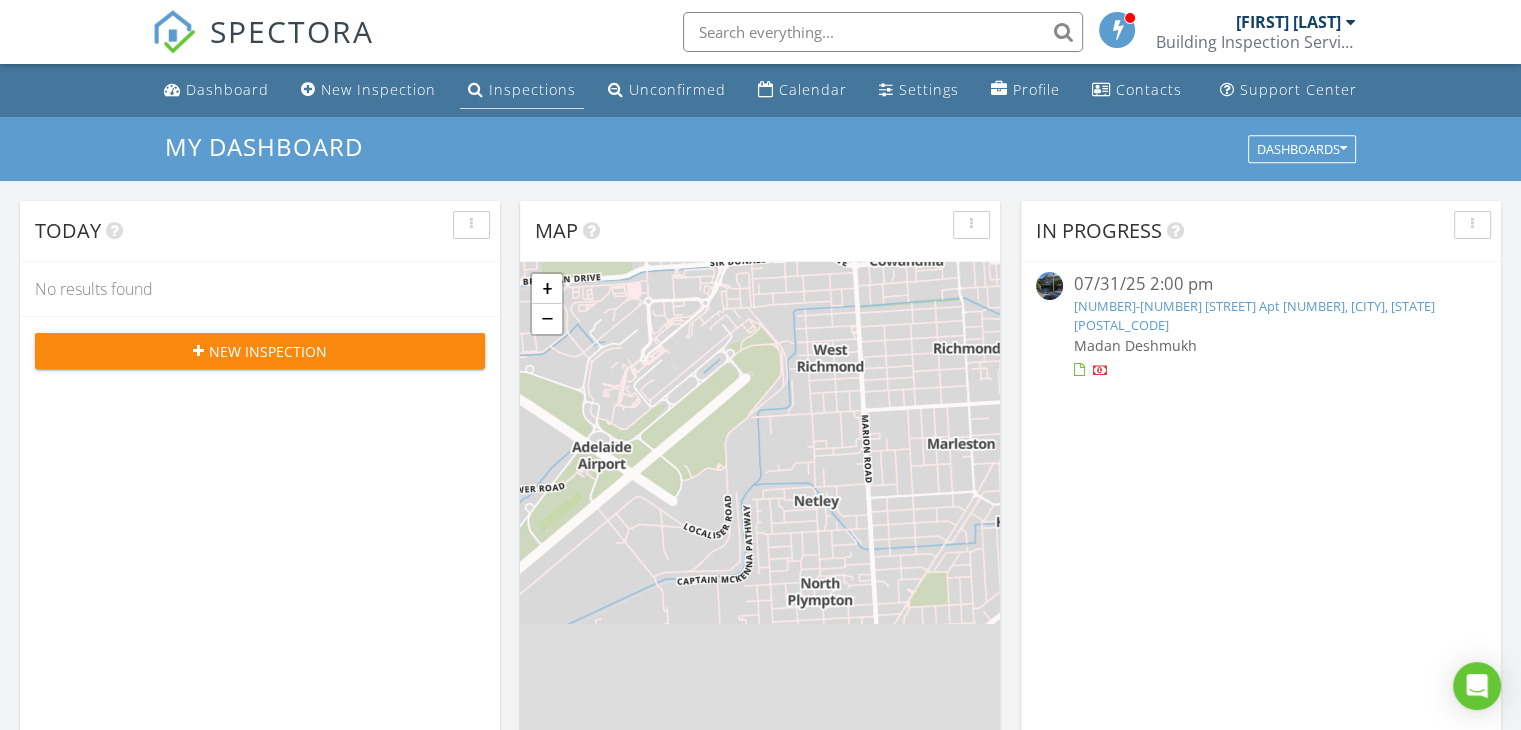 click on "Inspections" at bounding box center (532, 89) 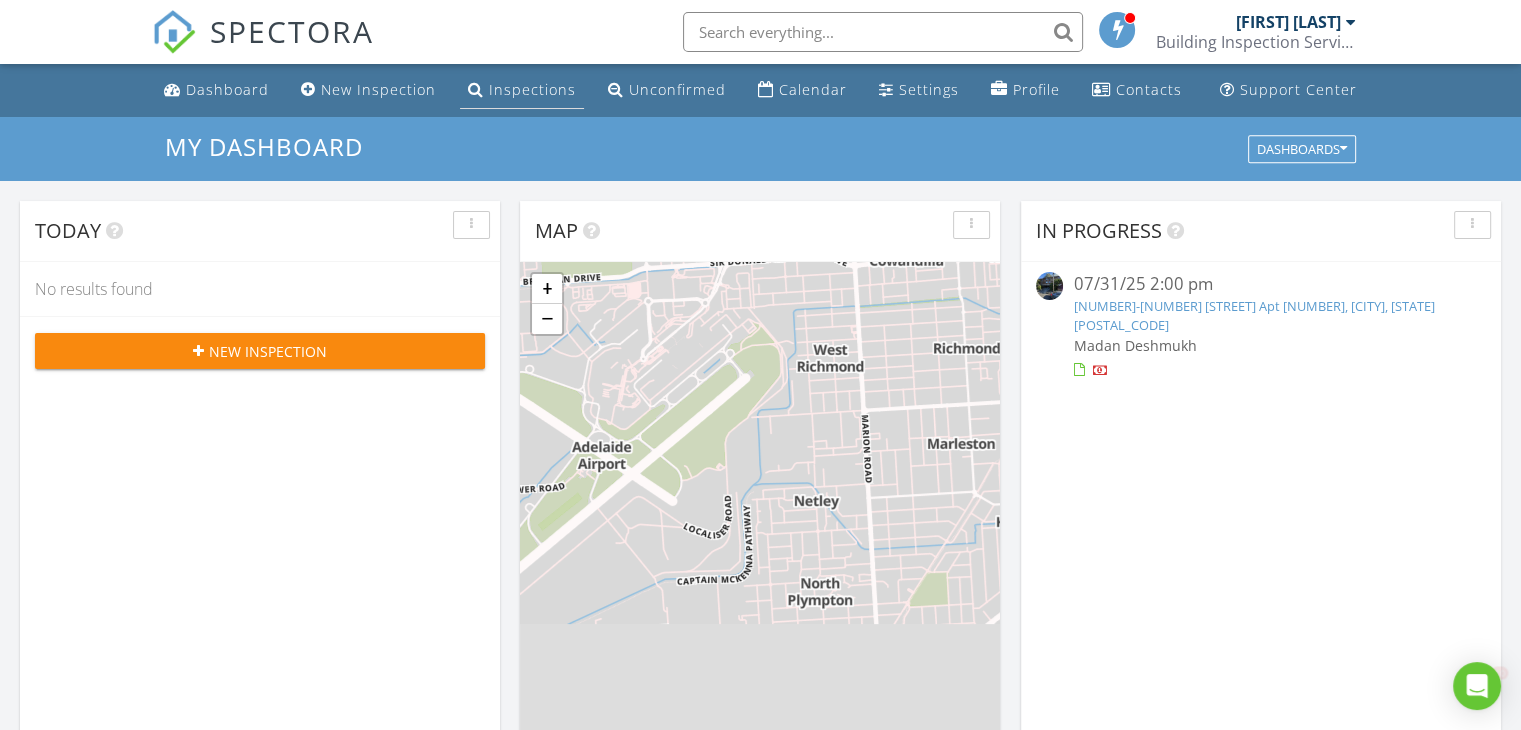 scroll, scrollTop: 0, scrollLeft: 0, axis: both 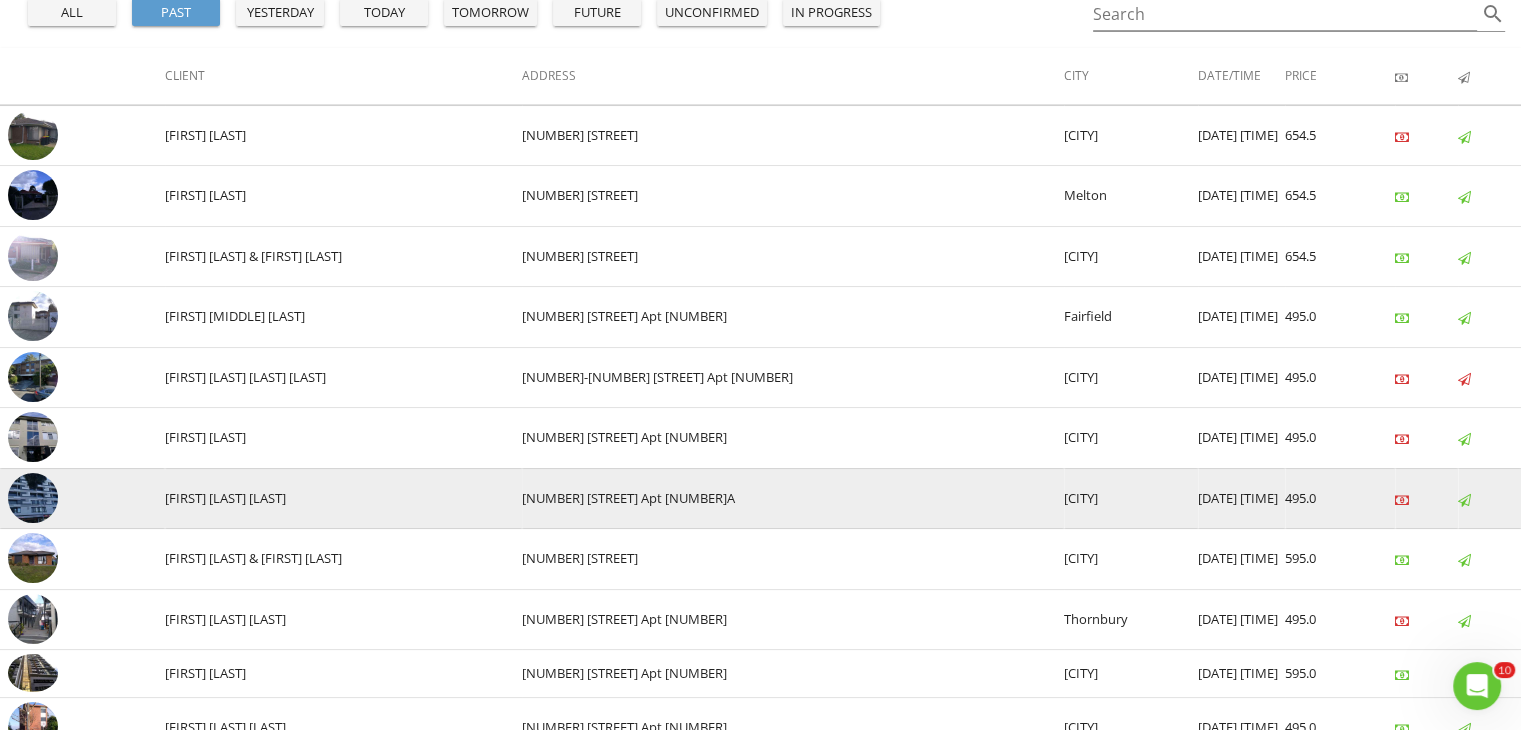 click at bounding box center [33, 498] 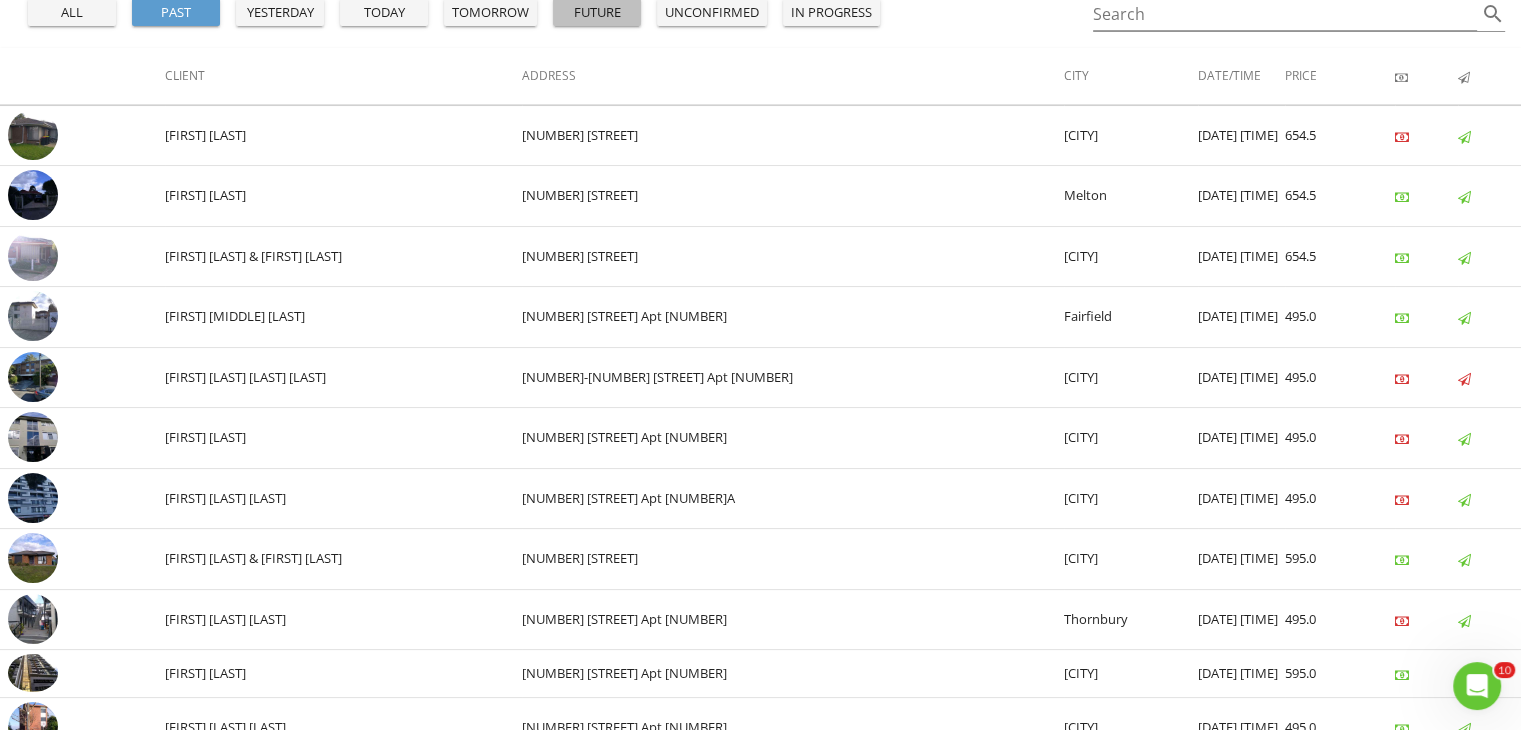 click on "future" at bounding box center (597, 13) 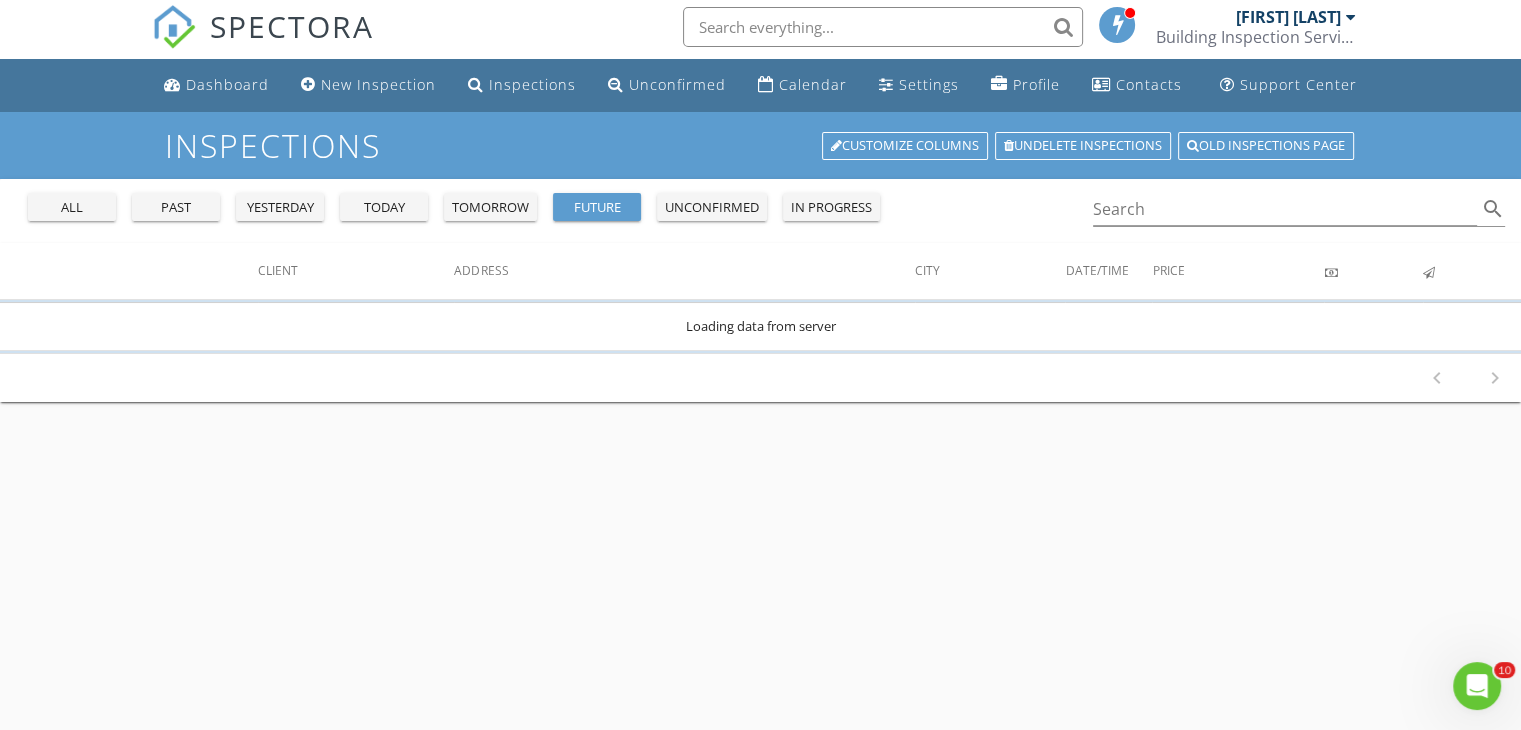 scroll, scrollTop: 0, scrollLeft: 0, axis: both 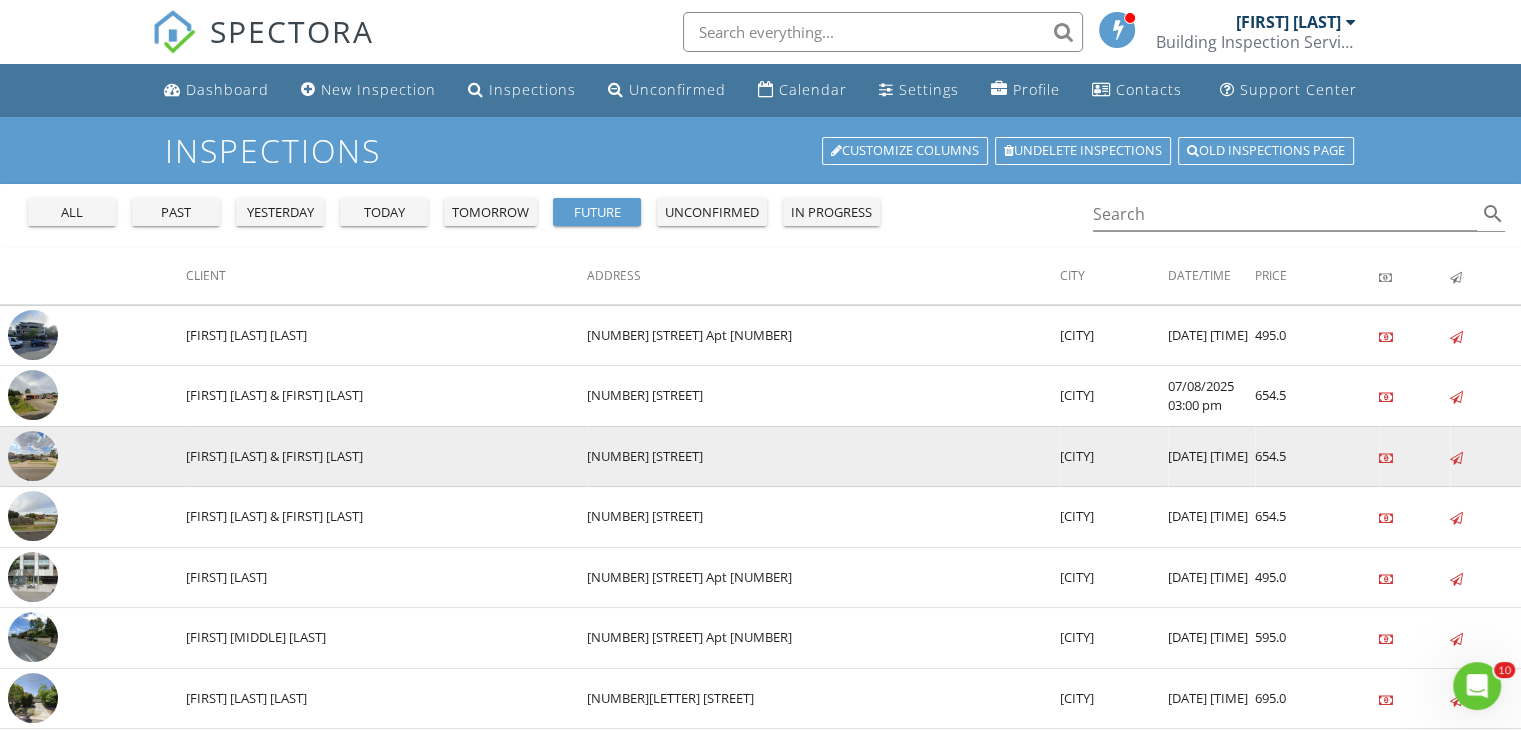 click at bounding box center [33, 456] 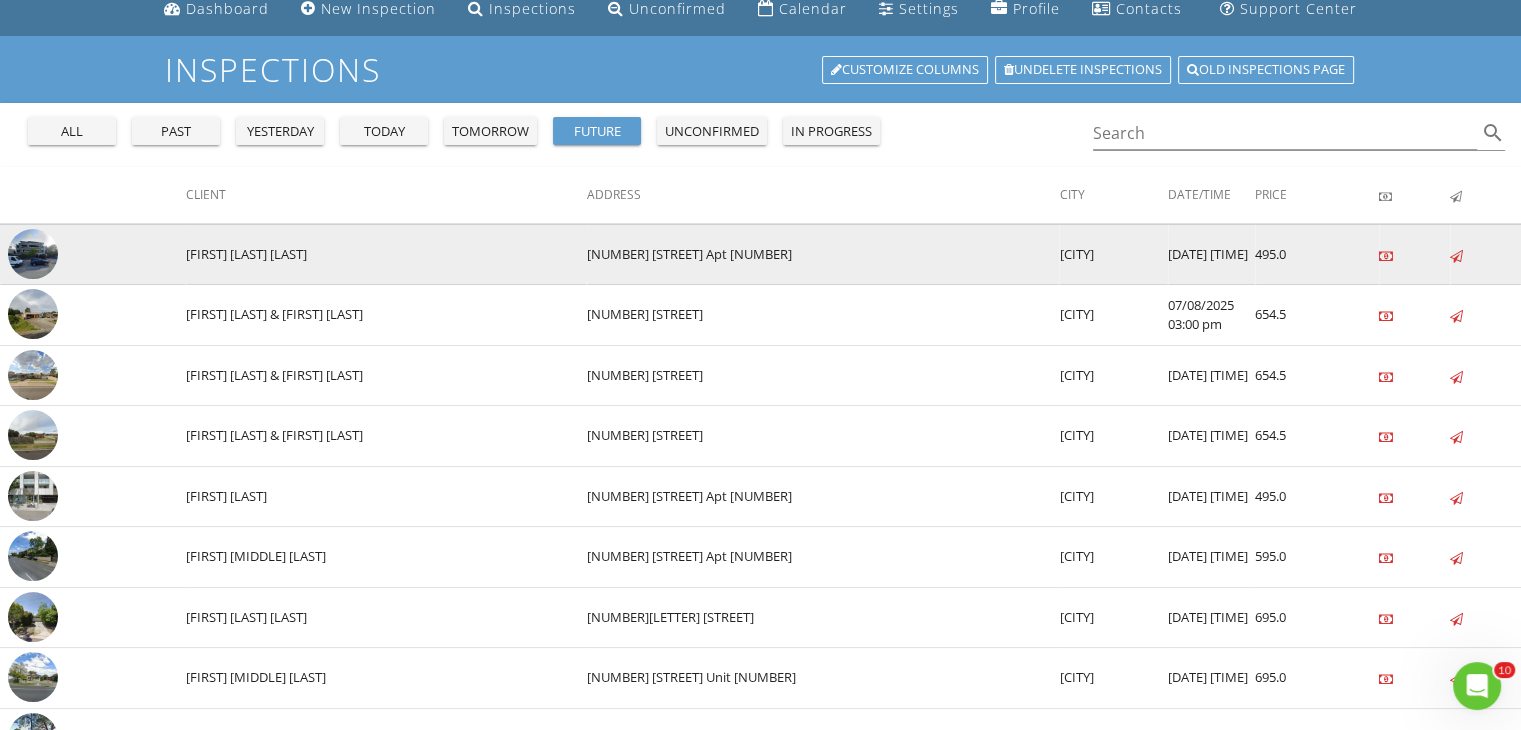 scroll, scrollTop: 385, scrollLeft: 0, axis: vertical 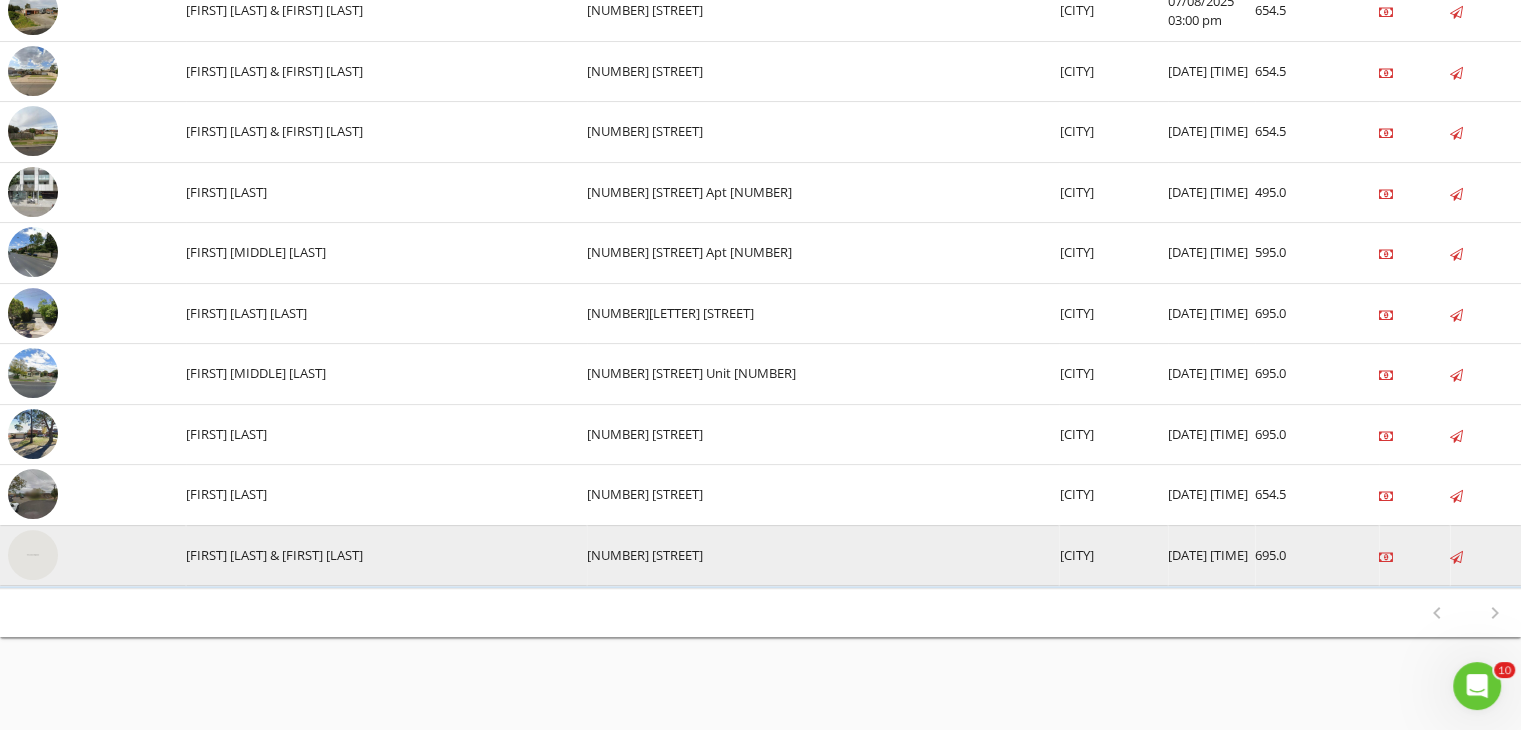 click at bounding box center [33, 555] 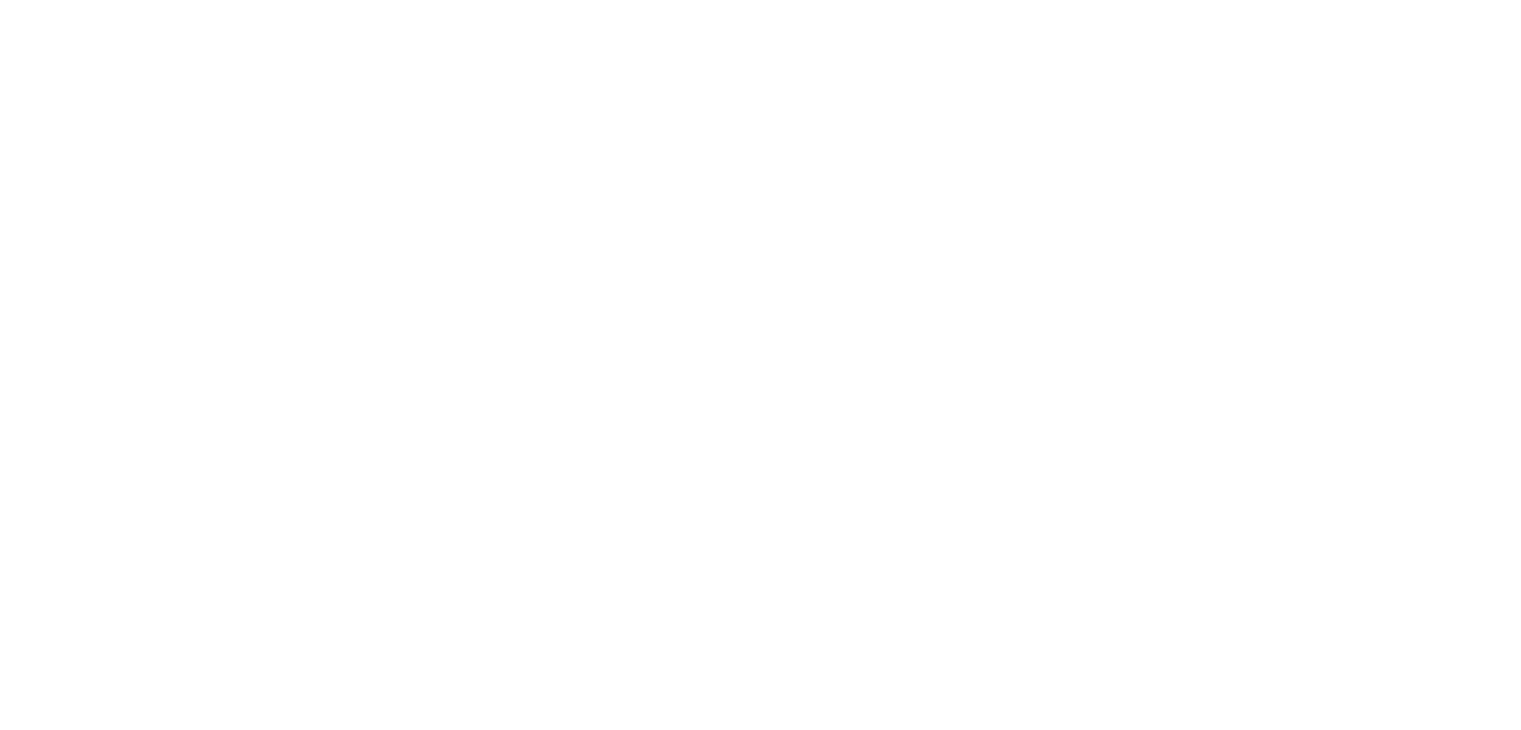 scroll, scrollTop: 0, scrollLeft: 0, axis: both 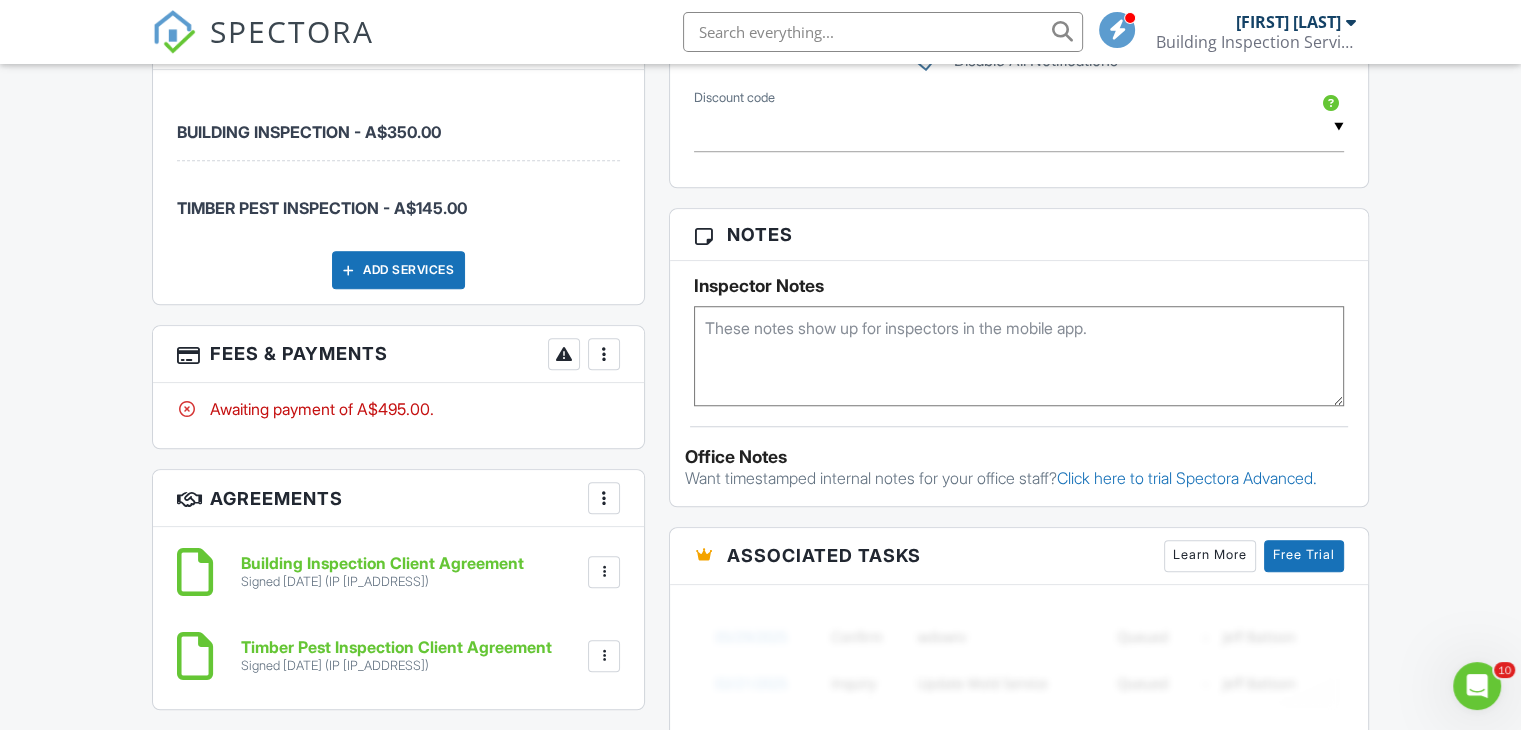 click at bounding box center [604, 354] 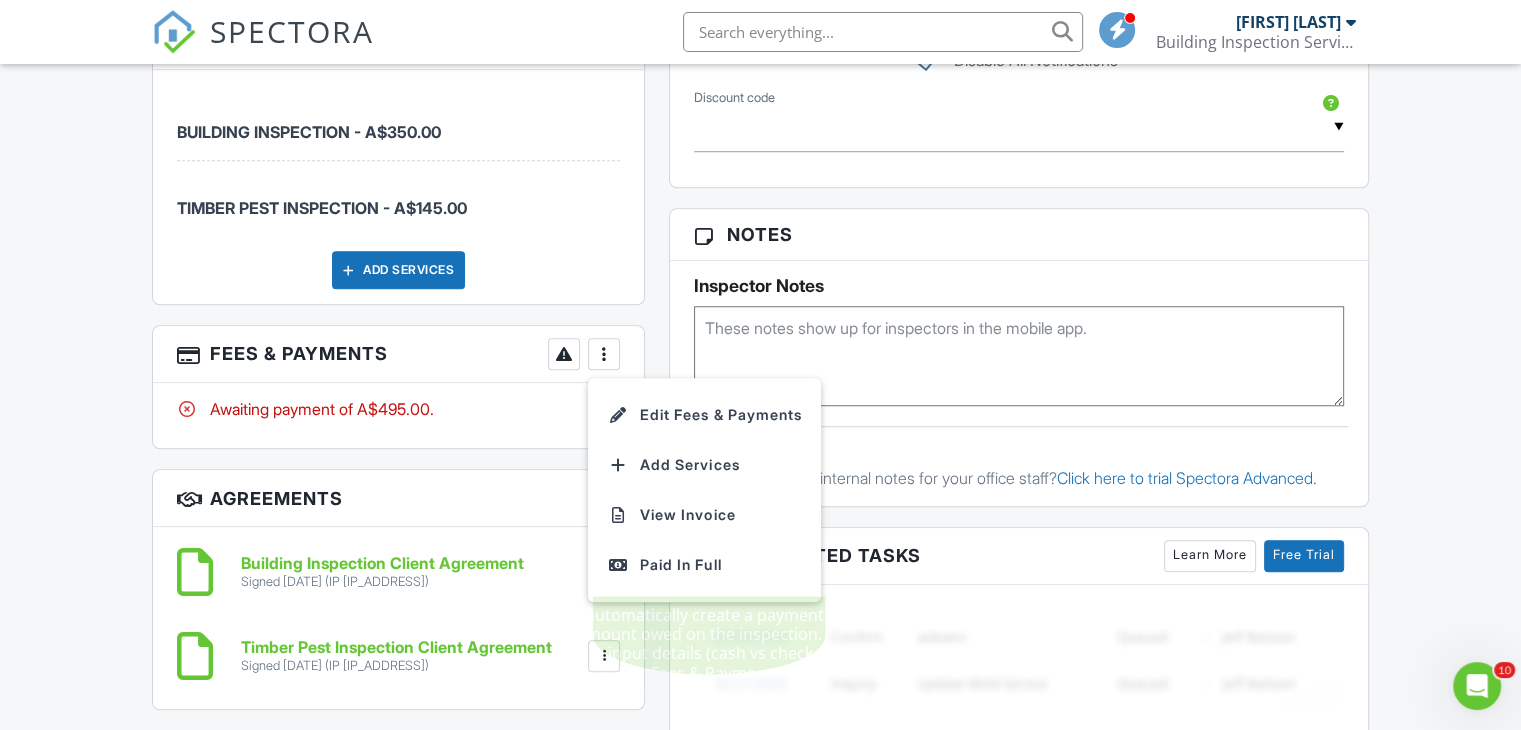 drag, startPoint x: 716, startPoint y: 557, endPoint x: 852, endPoint y: 533, distance: 138.10141 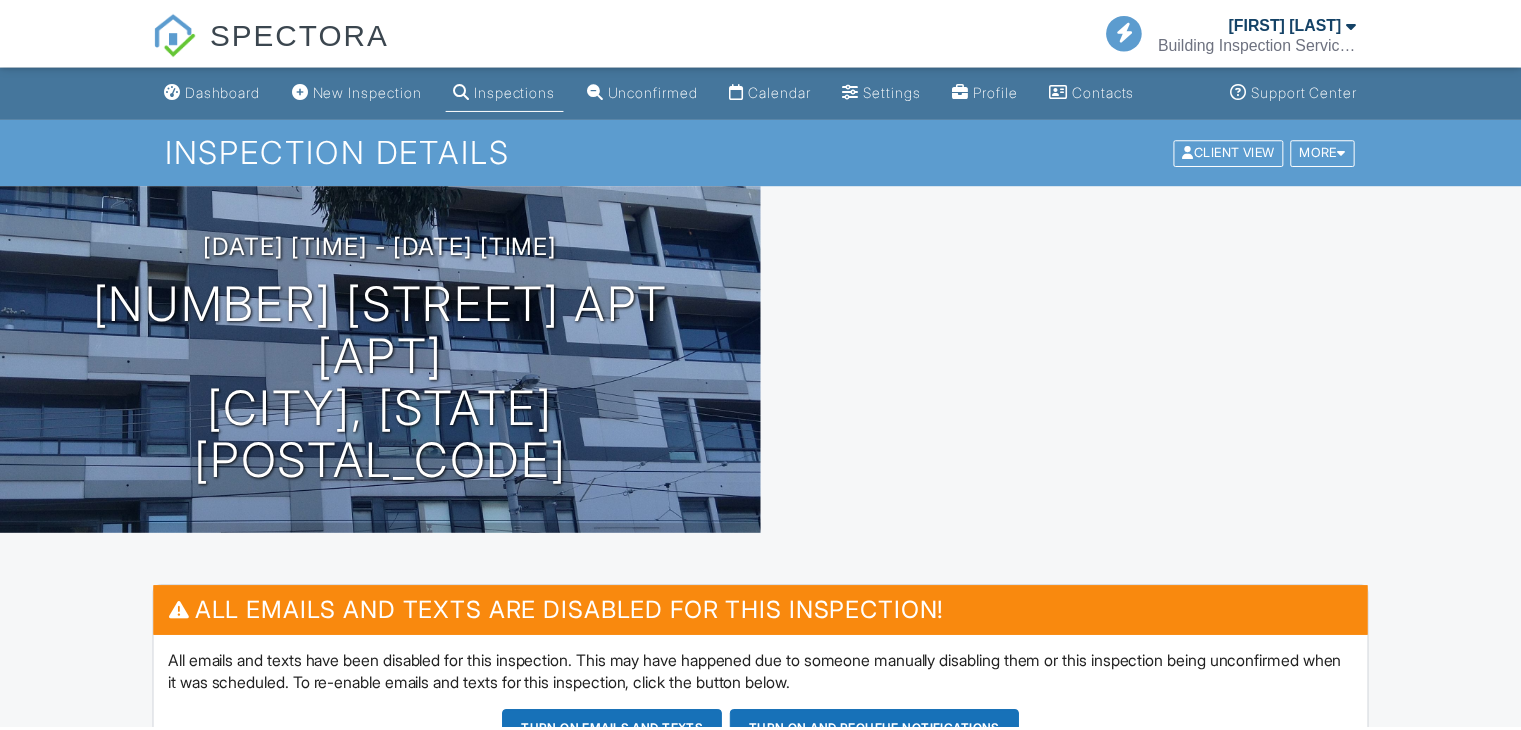 scroll, scrollTop: 0, scrollLeft: 0, axis: both 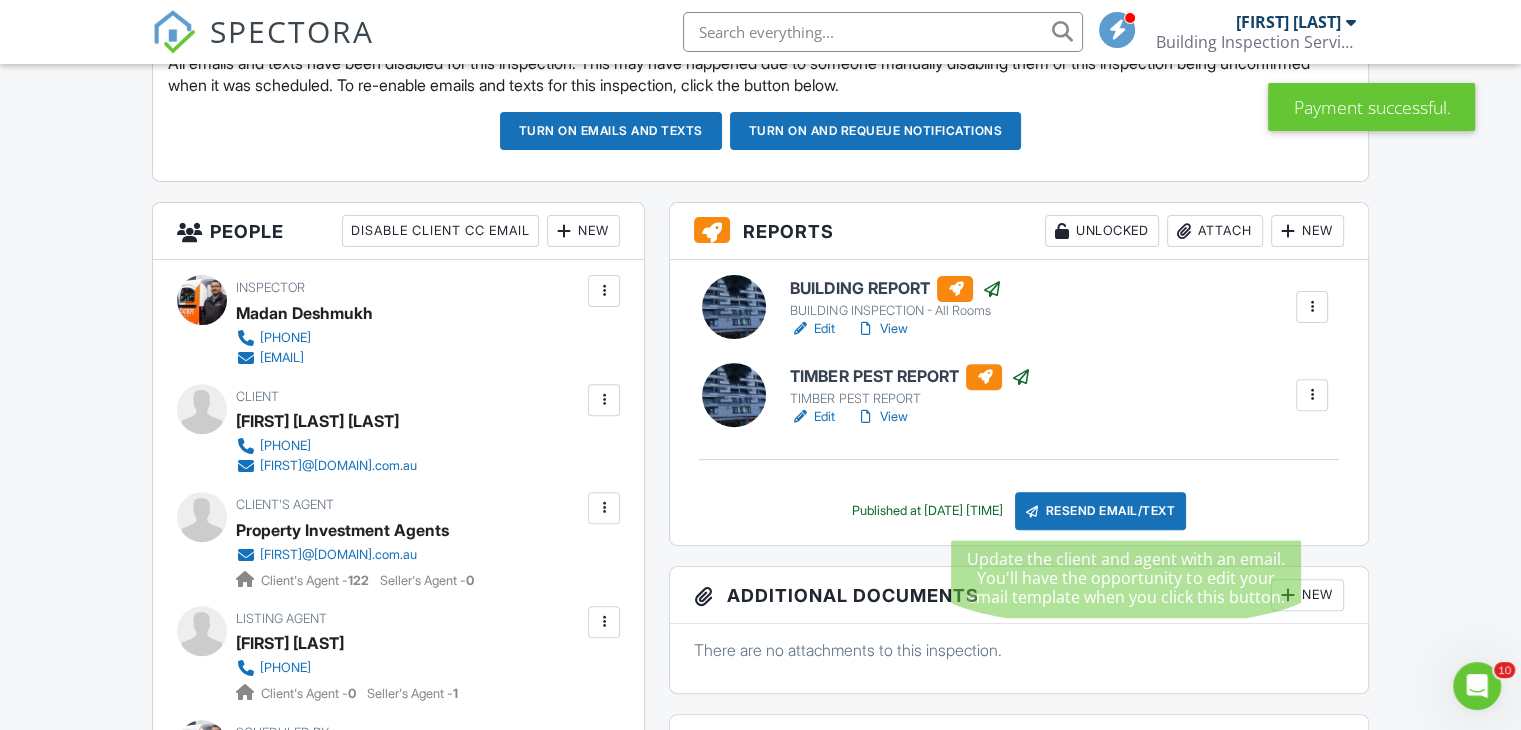 click on "Resend Email/Text" at bounding box center (1101, 511) 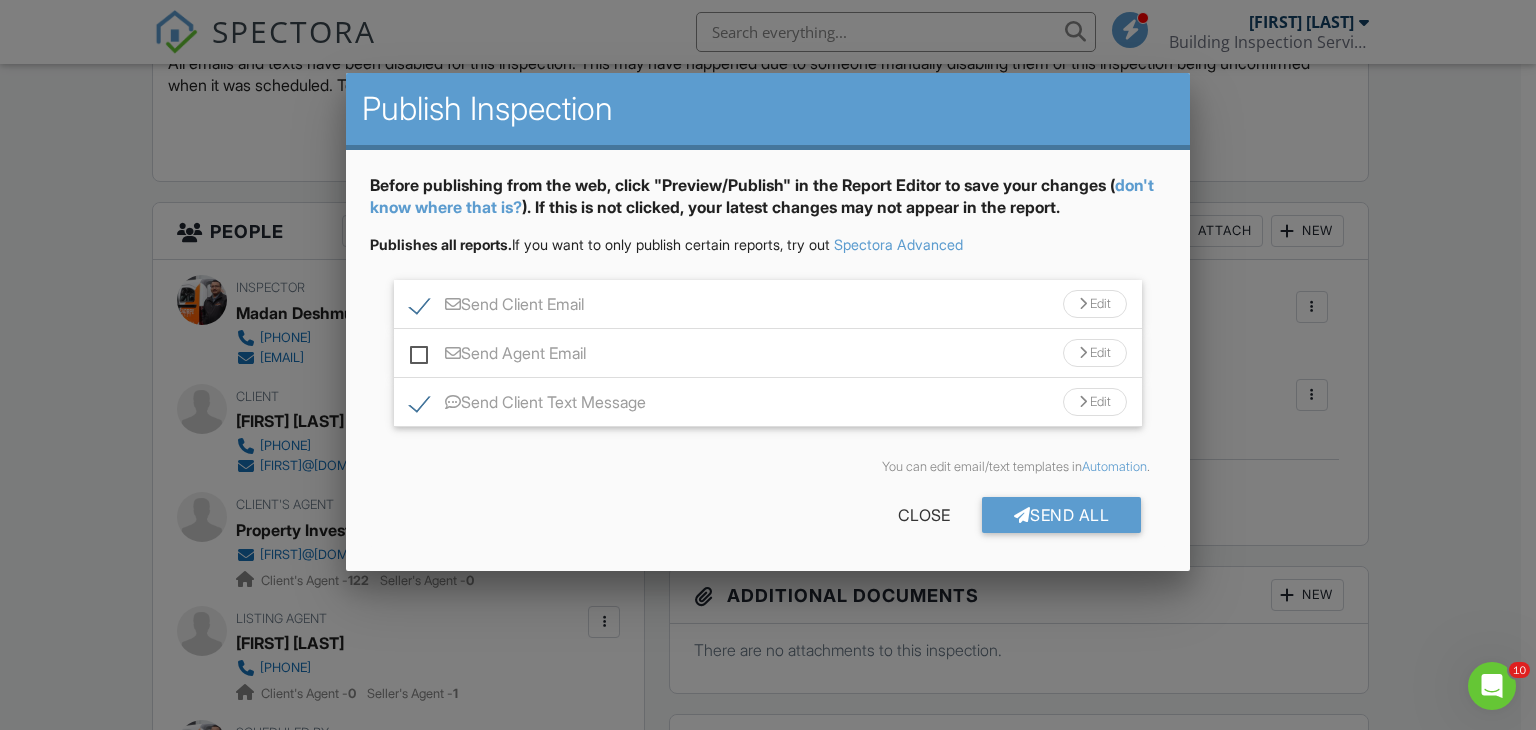 click on "Send Agent Email" at bounding box center (498, 356) 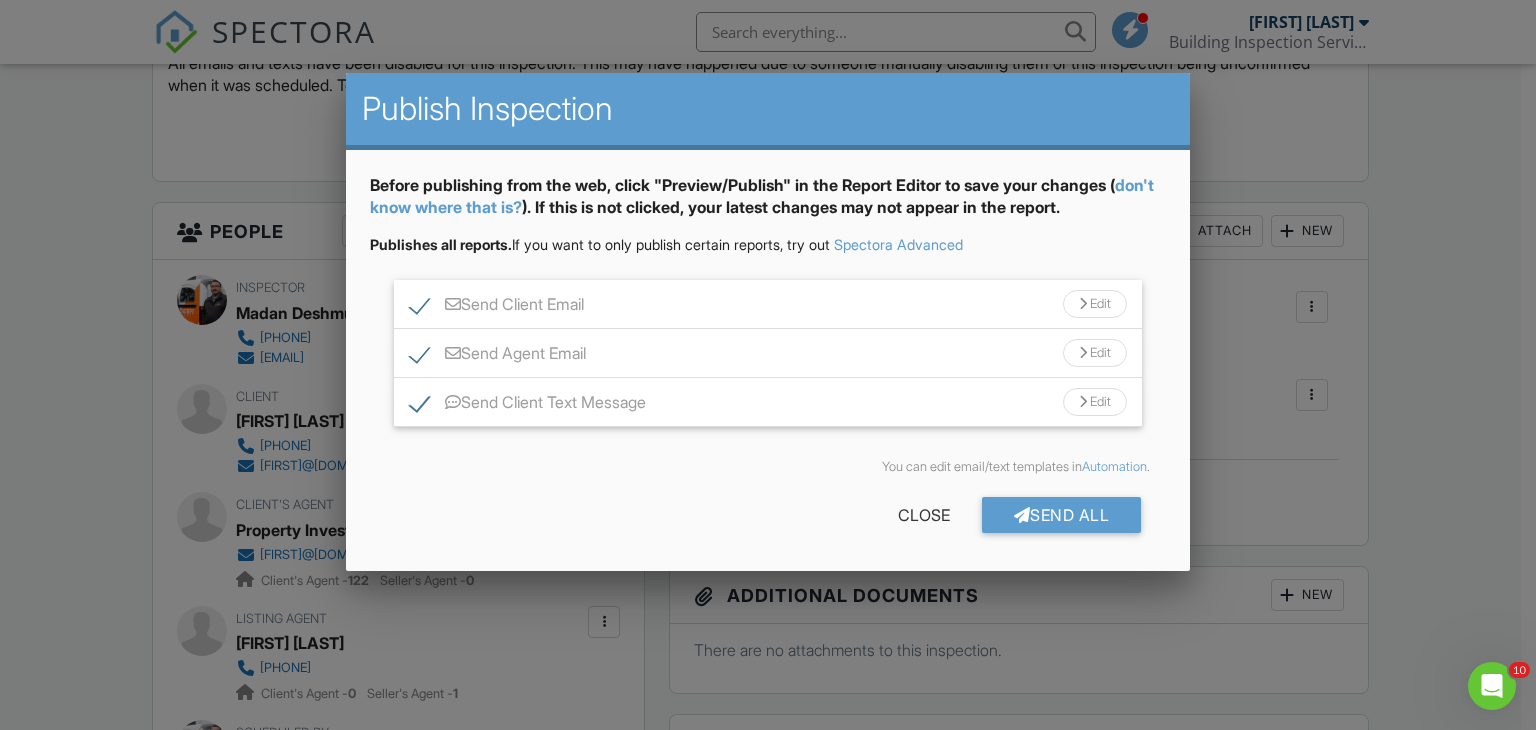 drag, startPoint x: 1092, startPoint y: 521, endPoint x: 1184, endPoint y: 509, distance: 92.779305 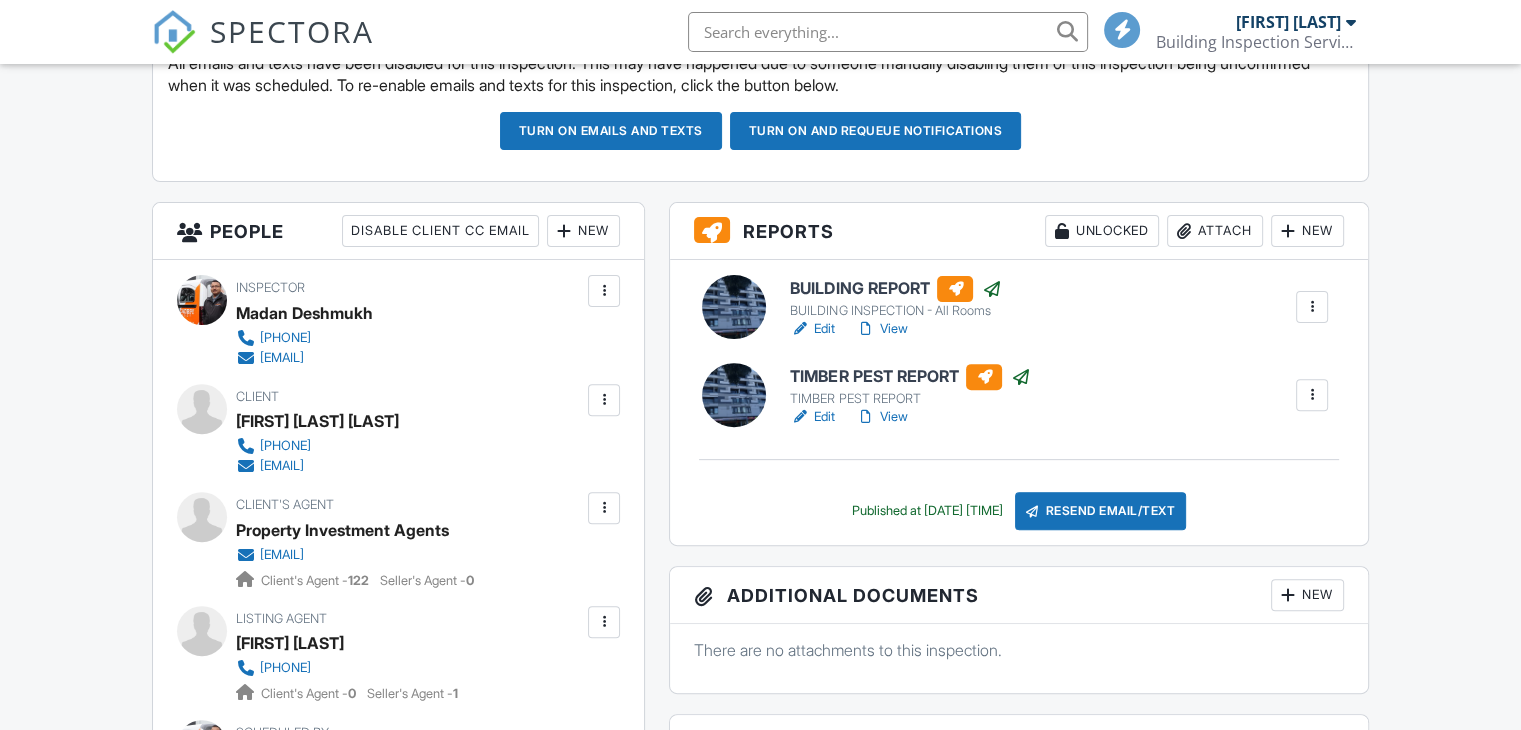 scroll, scrollTop: 600, scrollLeft: 0, axis: vertical 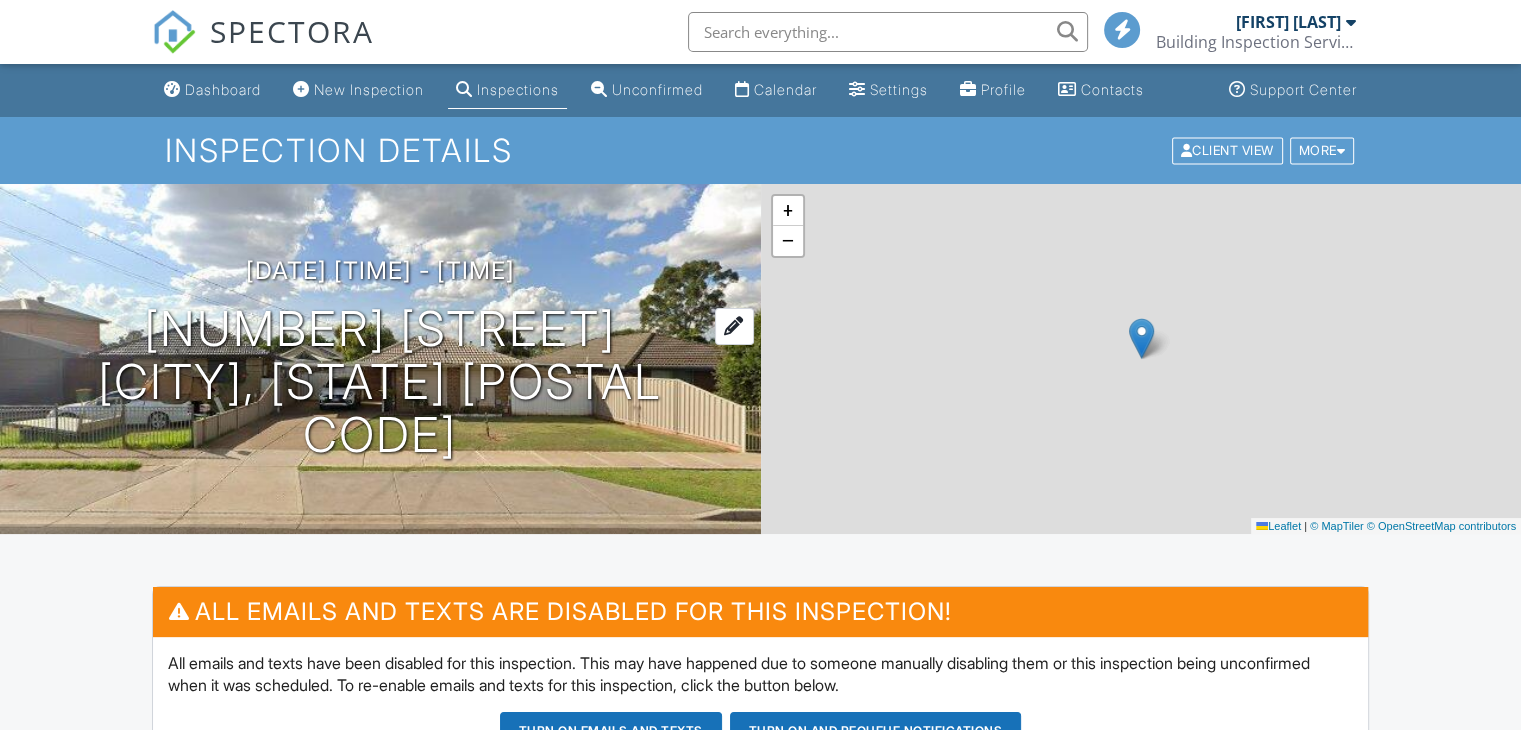click on "33 Bridge Rd
Melton South, VIC 3338" at bounding box center (380, 382) 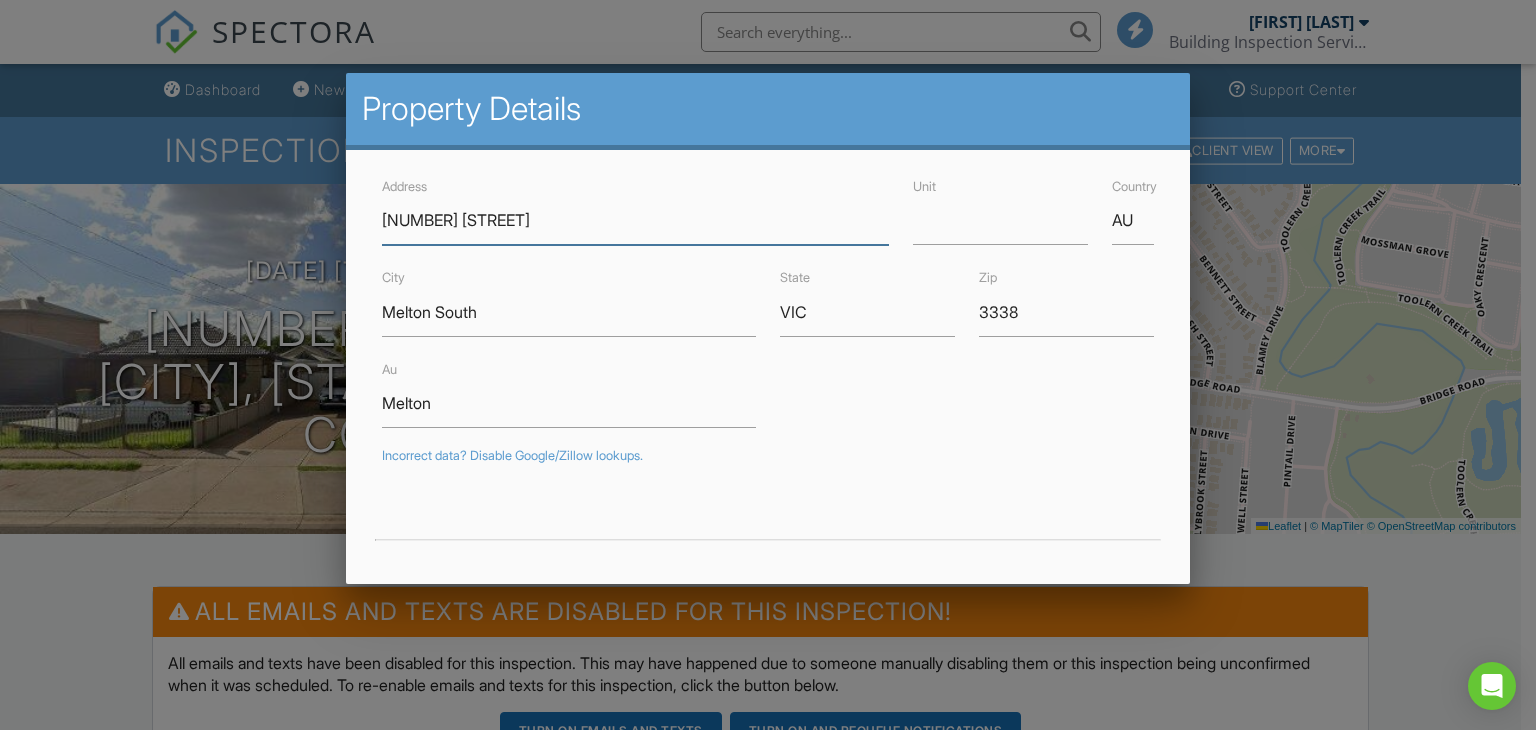 click on "33 Bridge Rd" at bounding box center [635, 220] 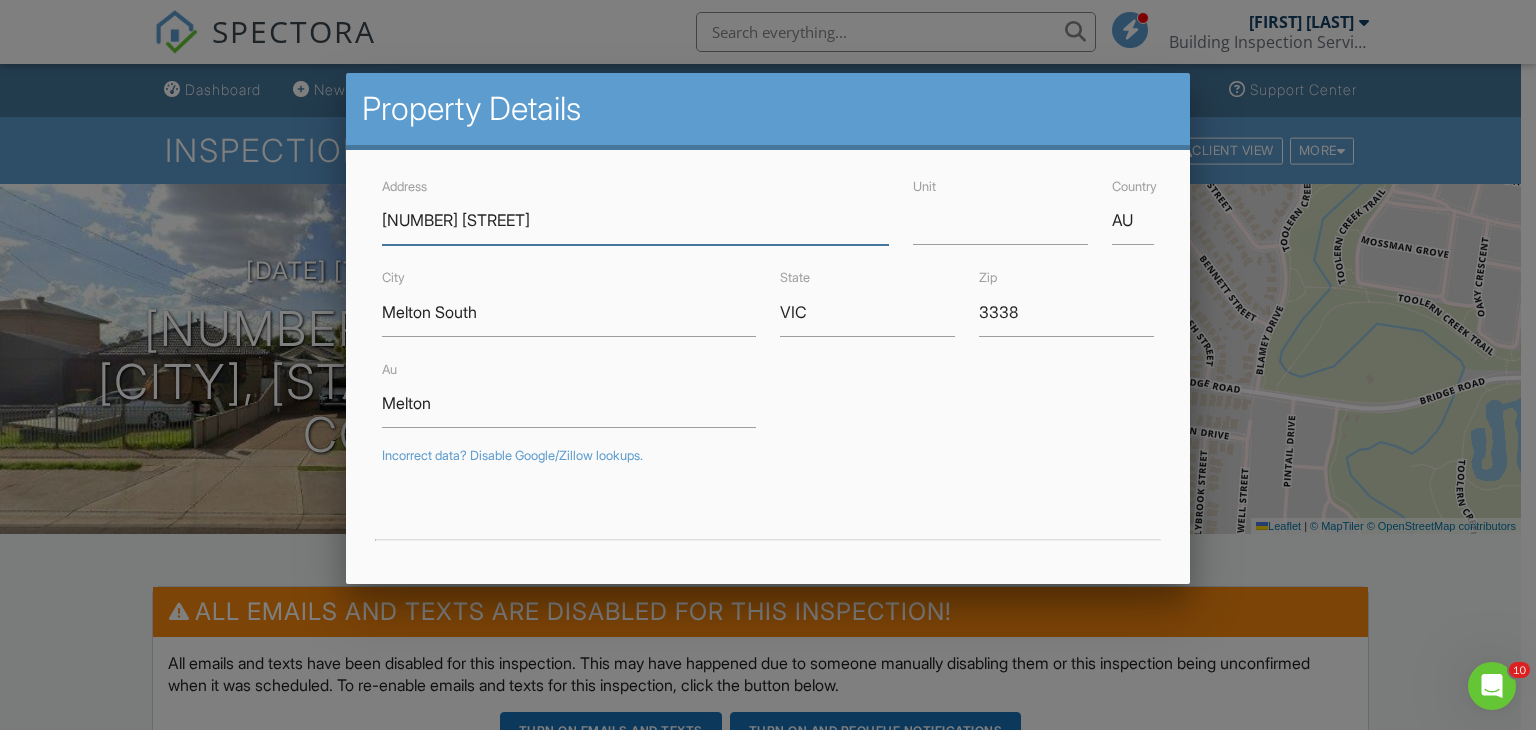 scroll, scrollTop: 0, scrollLeft: 0, axis: both 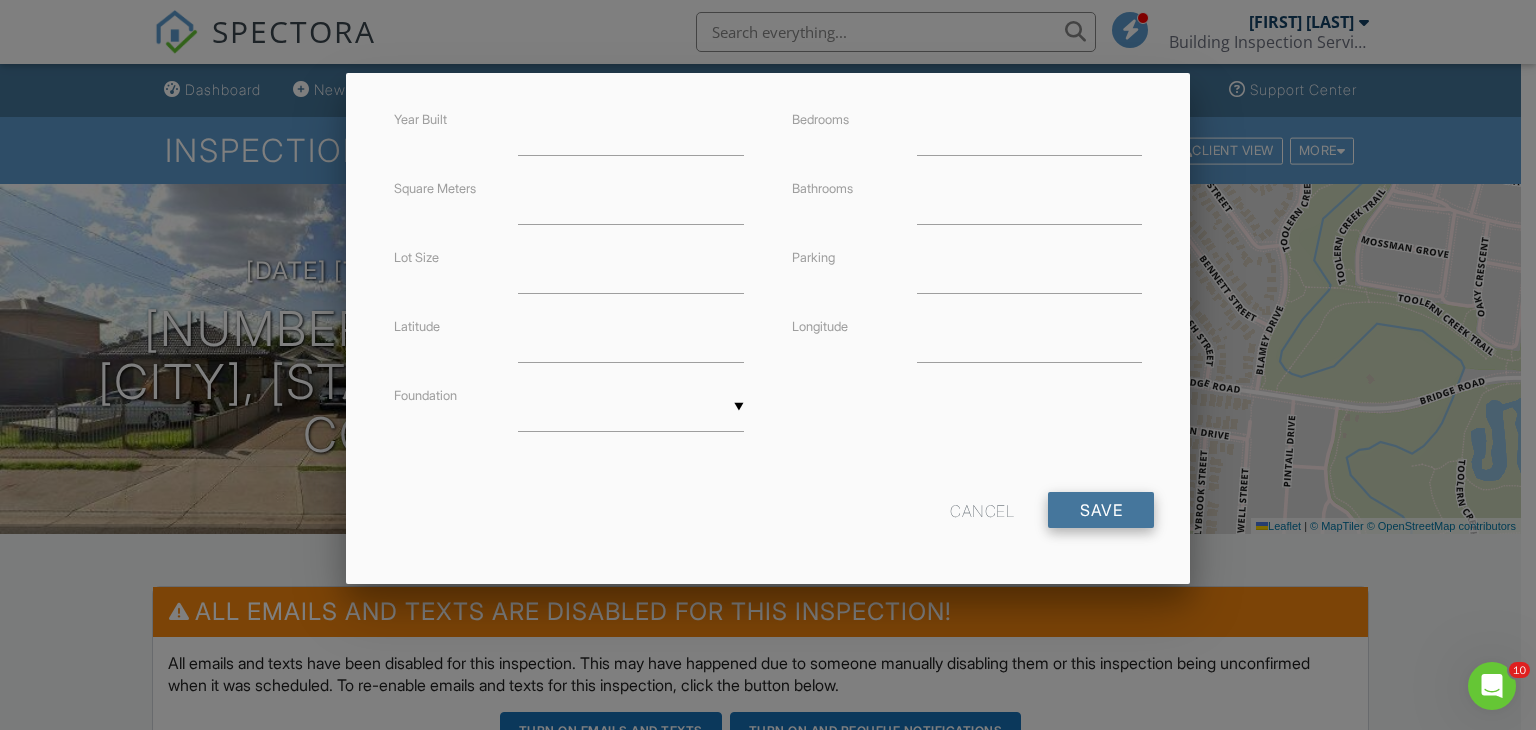 type on "[NUMBER] [STREET]" 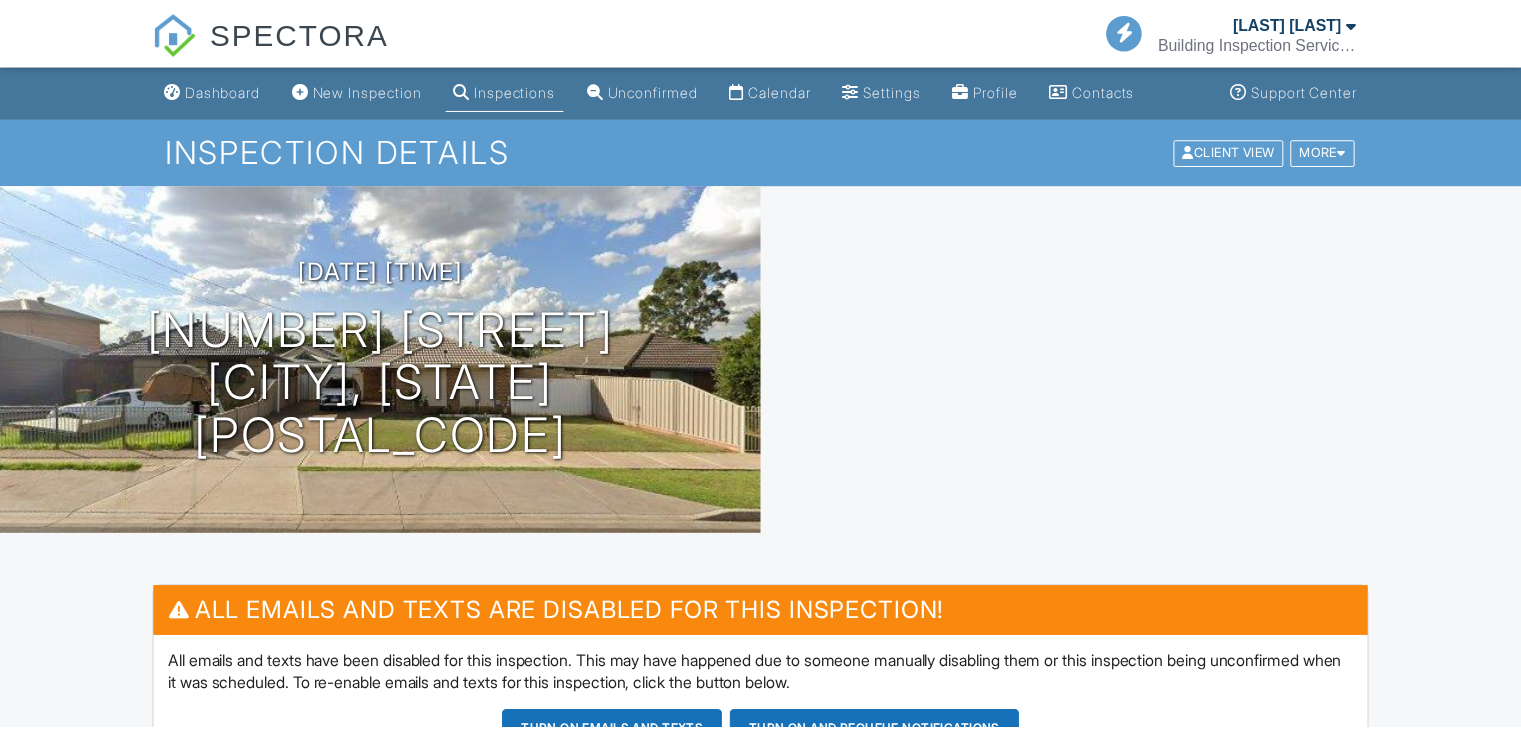 scroll, scrollTop: 0, scrollLeft: 0, axis: both 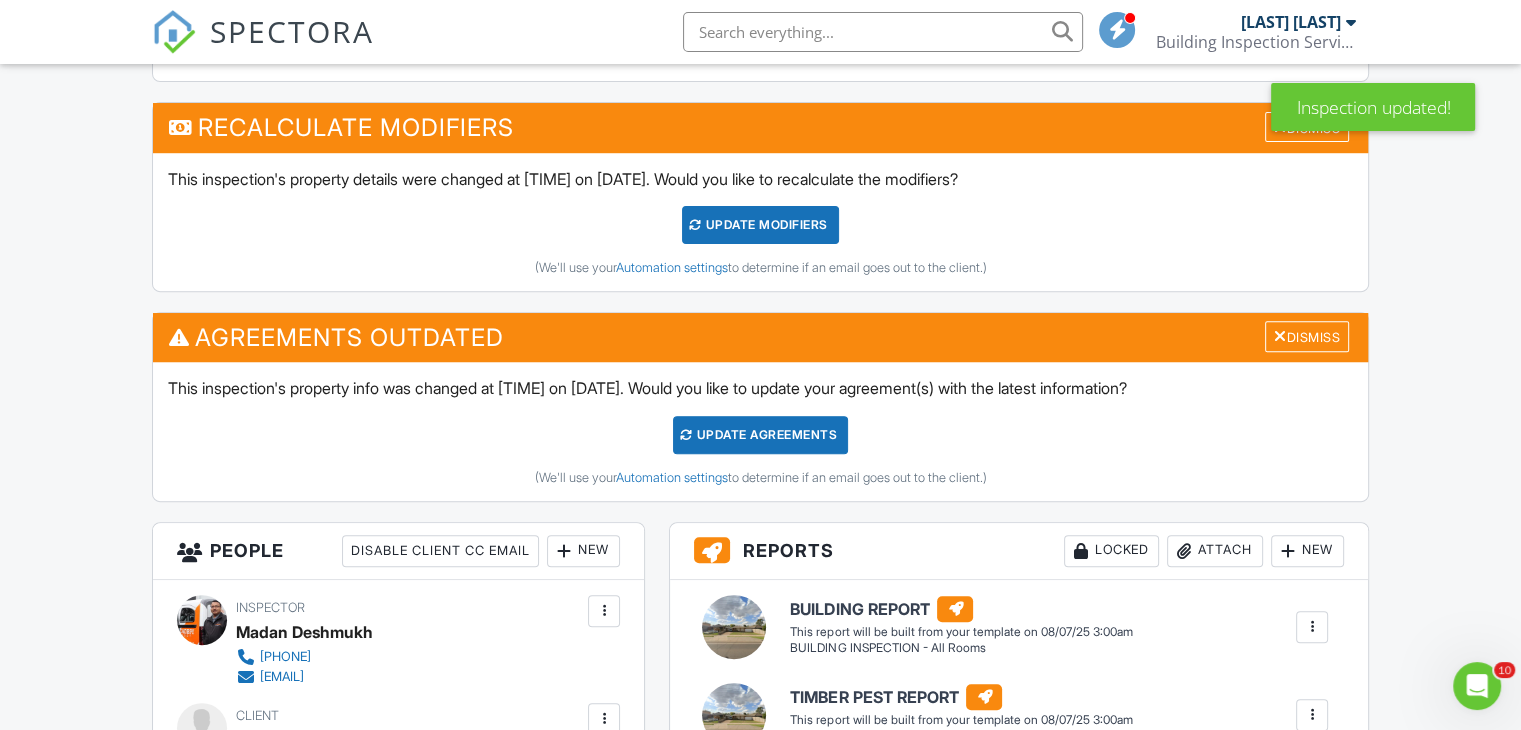 click on "Update Agreements" at bounding box center (760, 435) 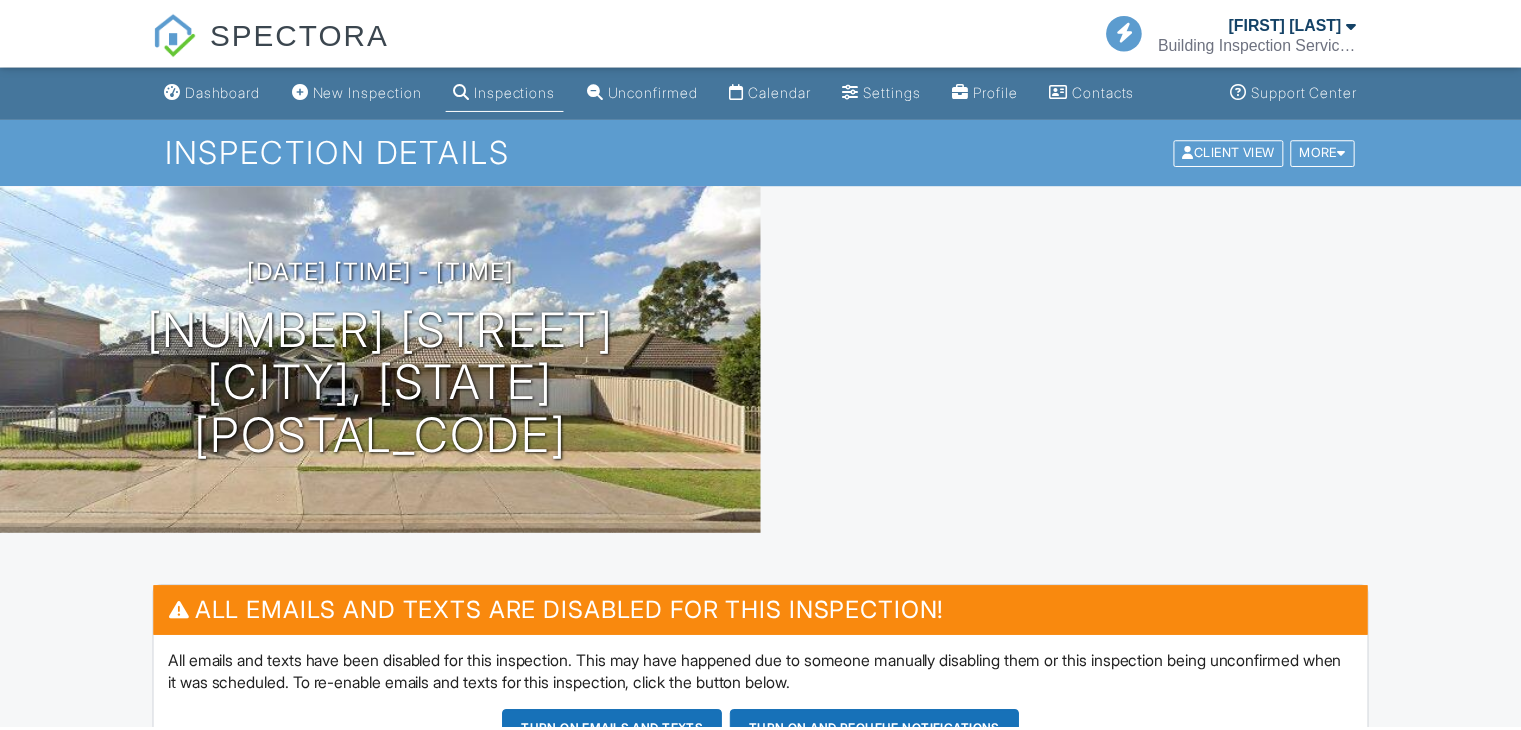 scroll, scrollTop: 0, scrollLeft: 0, axis: both 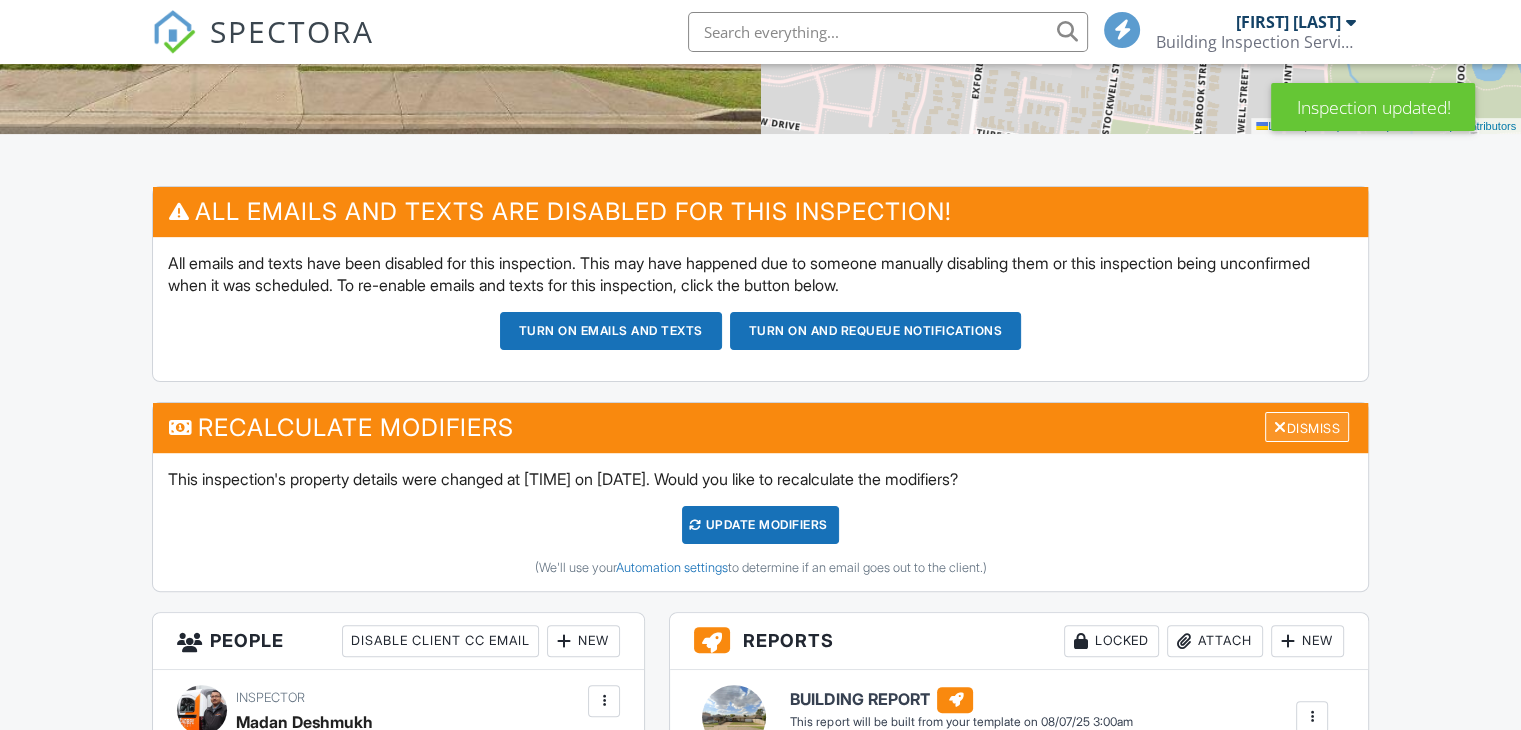 click on "Dismiss" at bounding box center [1307, 427] 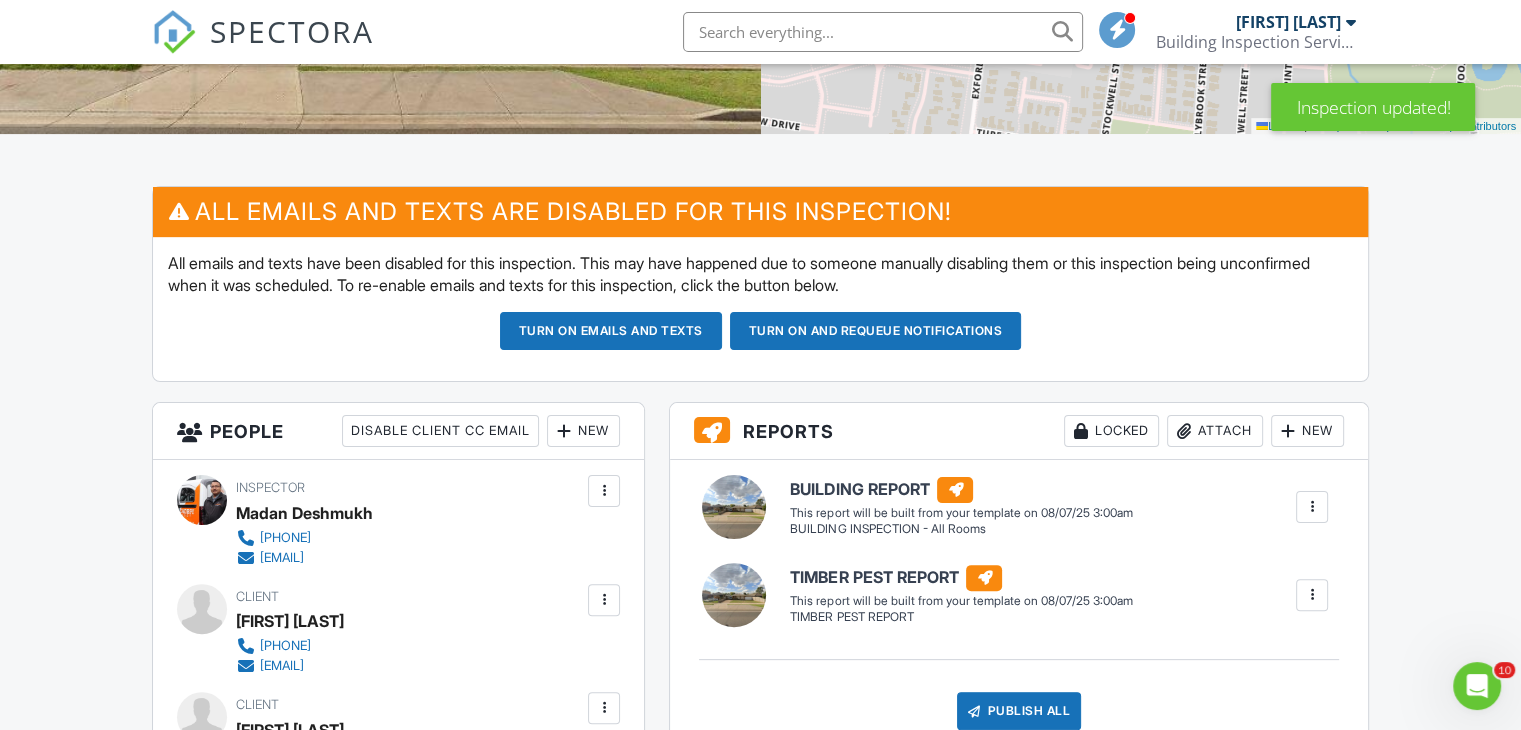 scroll, scrollTop: 0, scrollLeft: 0, axis: both 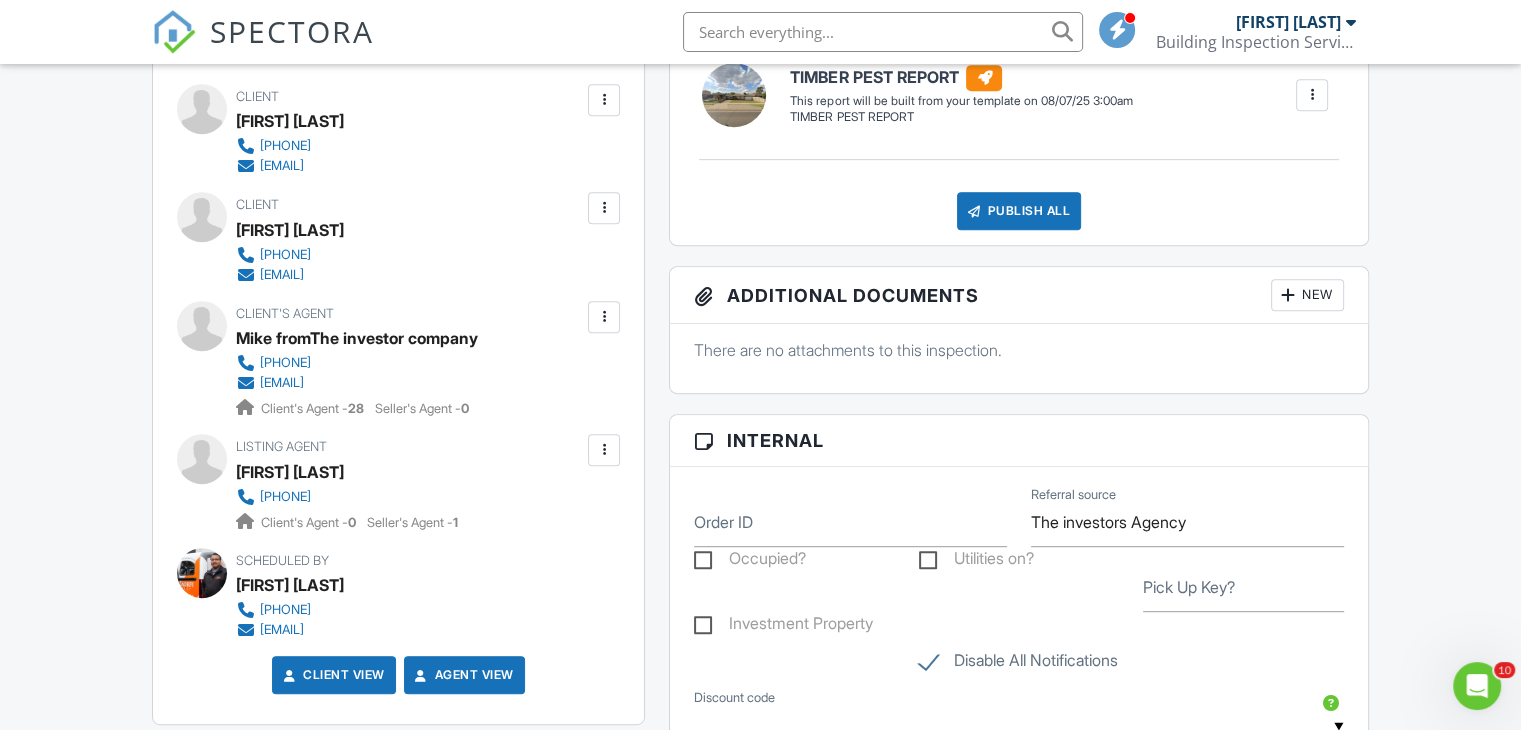 click at bounding box center (604, 317) 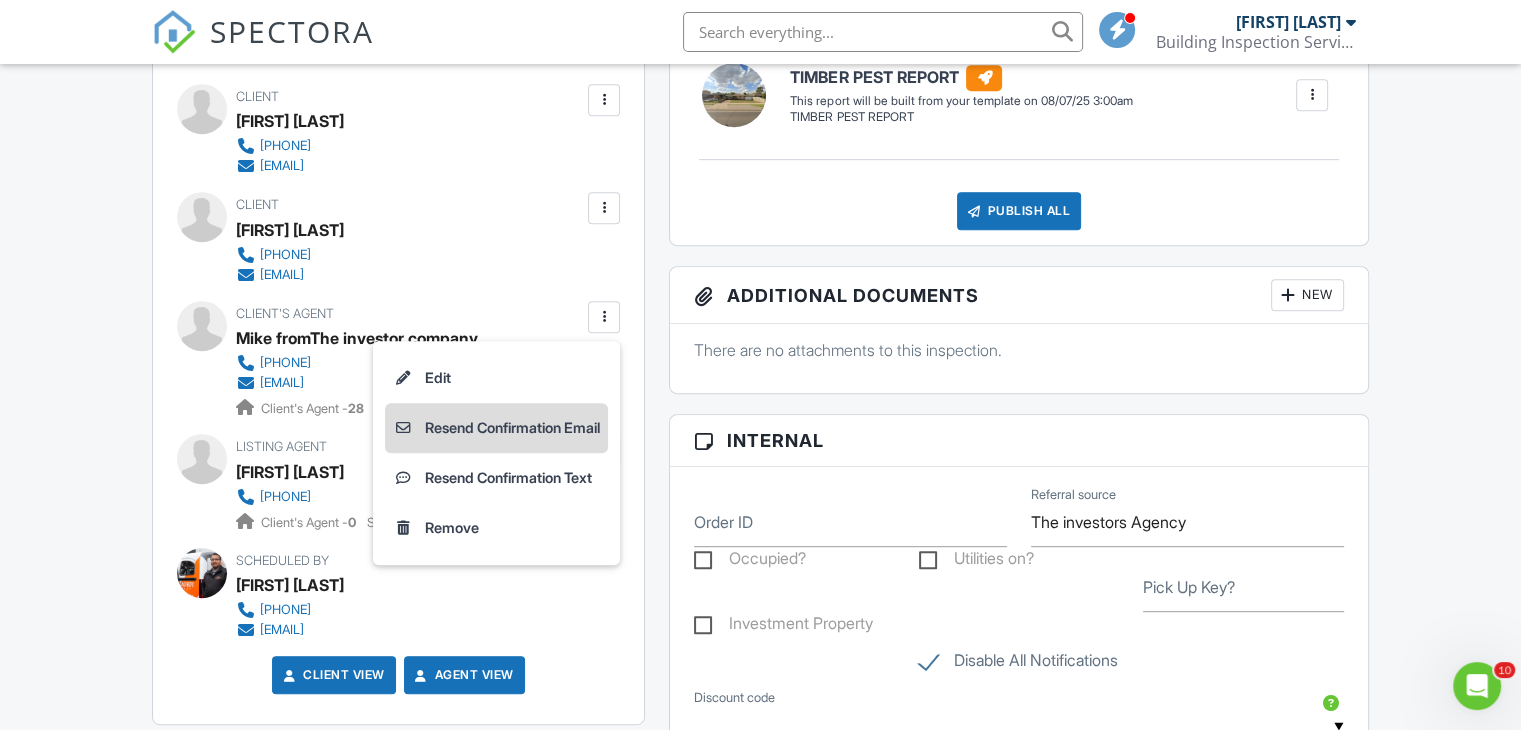 click on "Resend Confirmation Email" at bounding box center [496, 428] 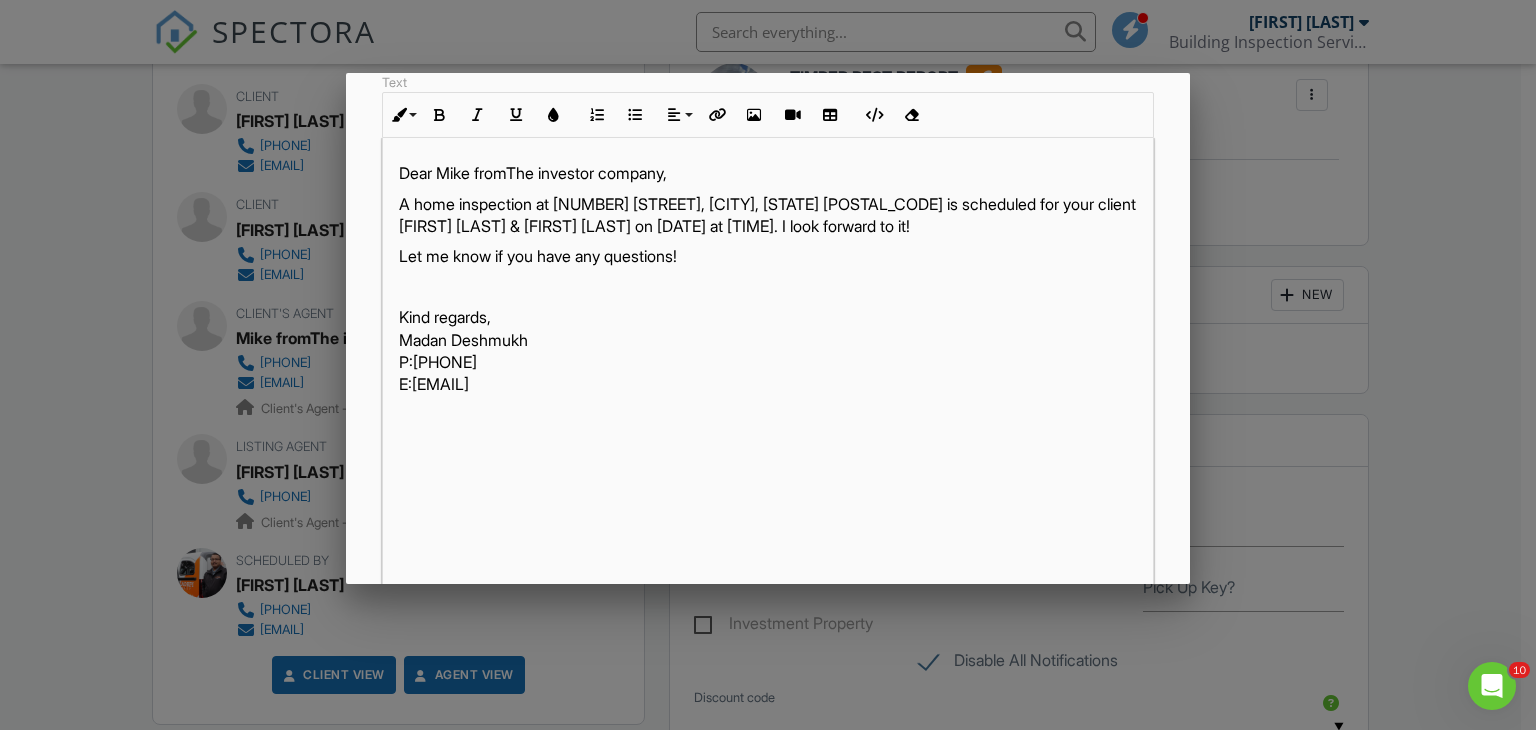 scroll, scrollTop: 471, scrollLeft: 0, axis: vertical 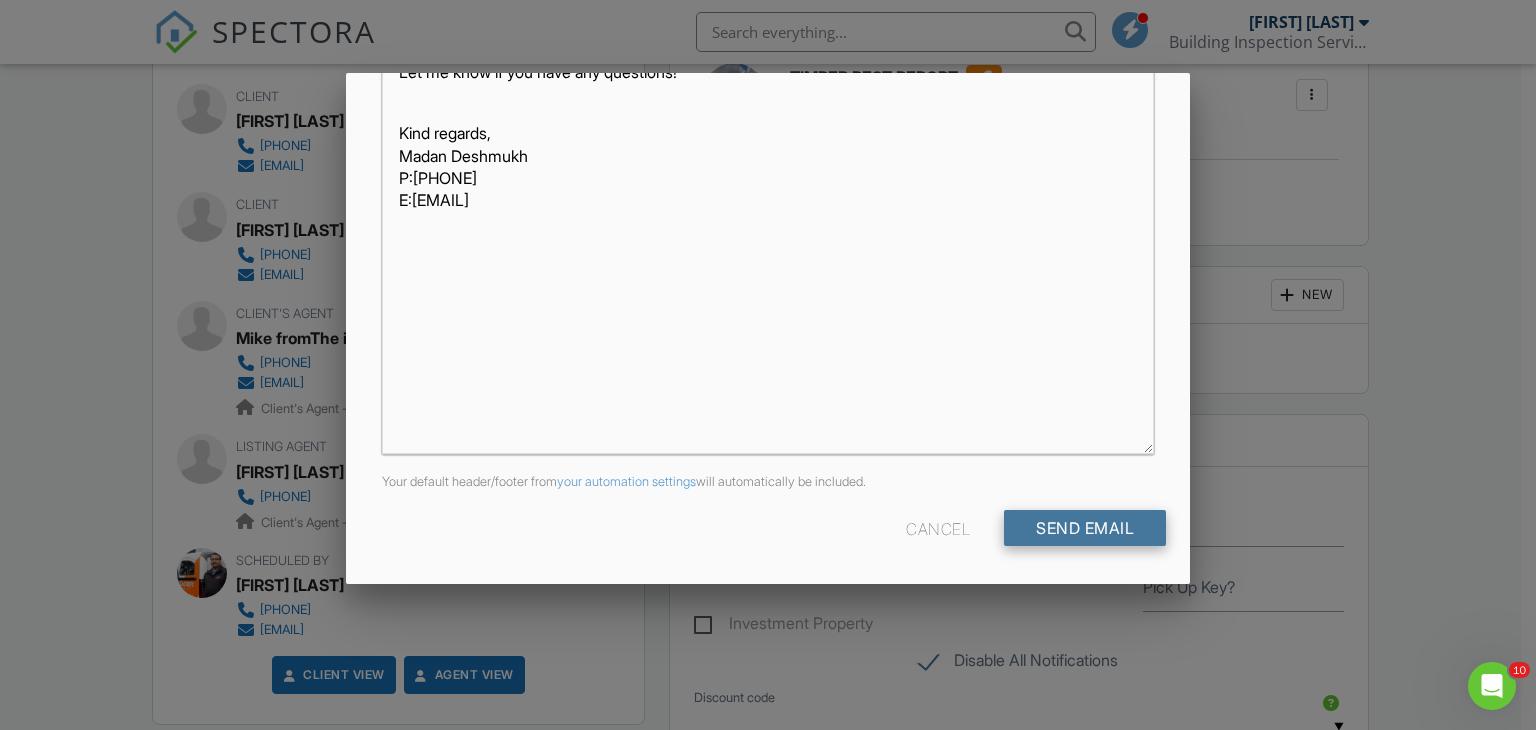 click on "Send Email" at bounding box center (1085, 528) 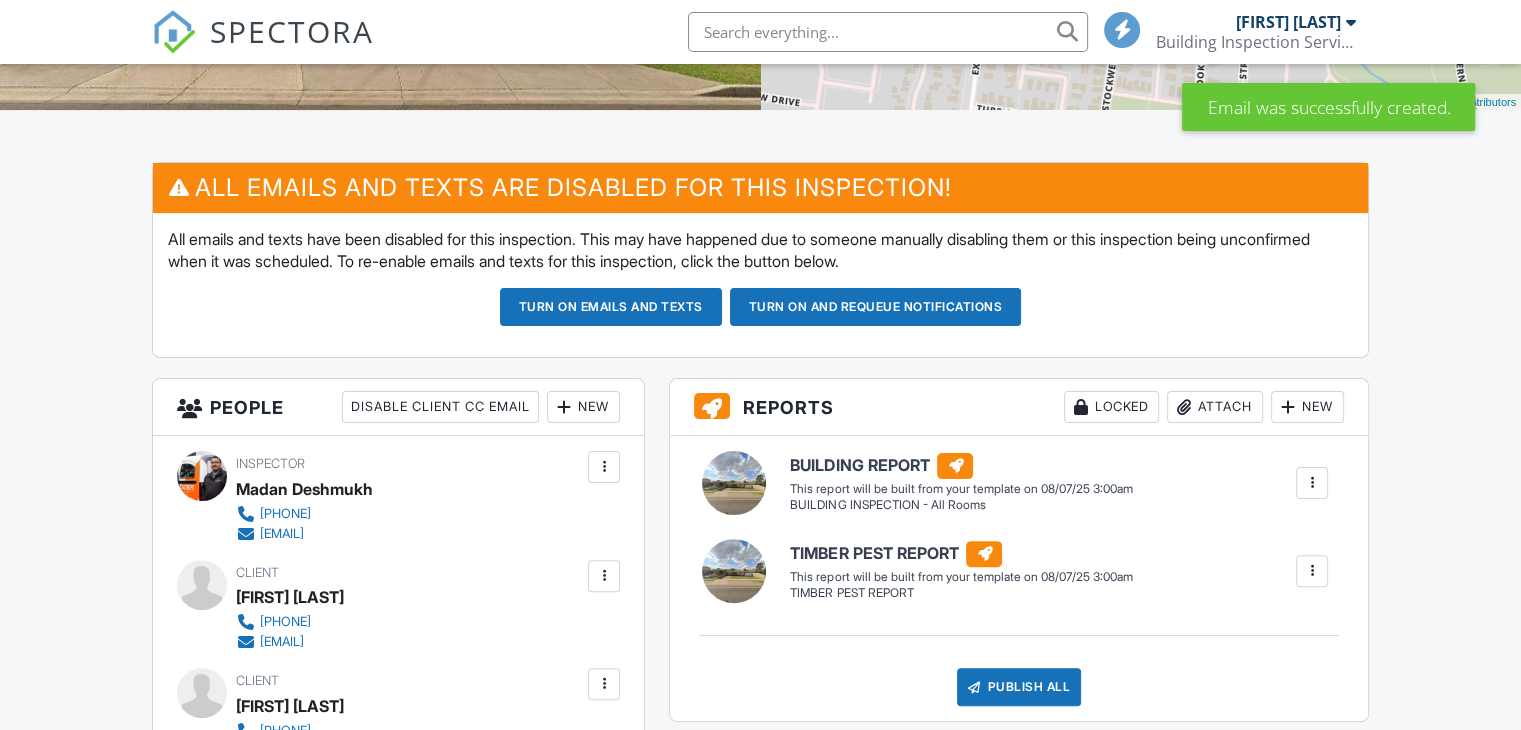 scroll, scrollTop: 700, scrollLeft: 0, axis: vertical 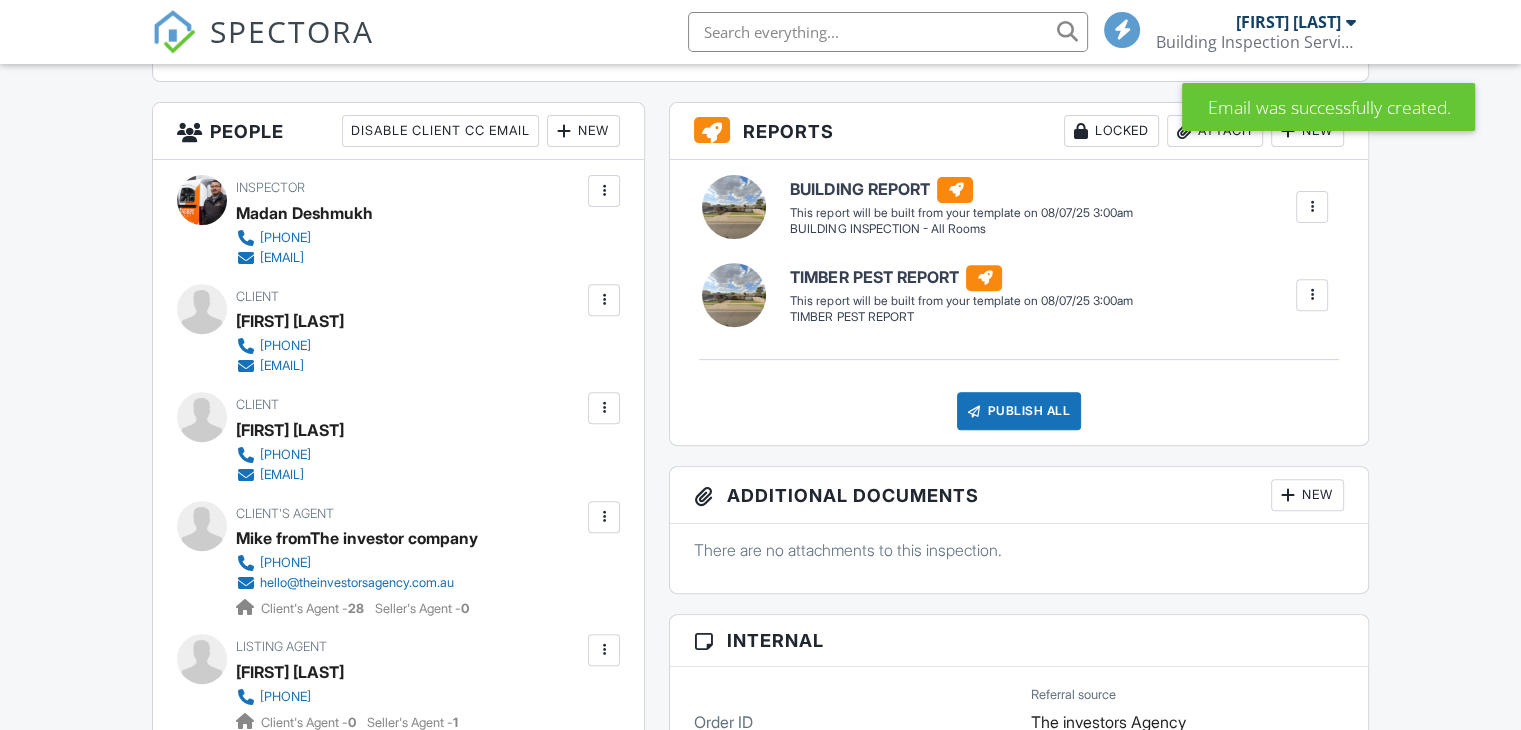 click at bounding box center [604, 300] 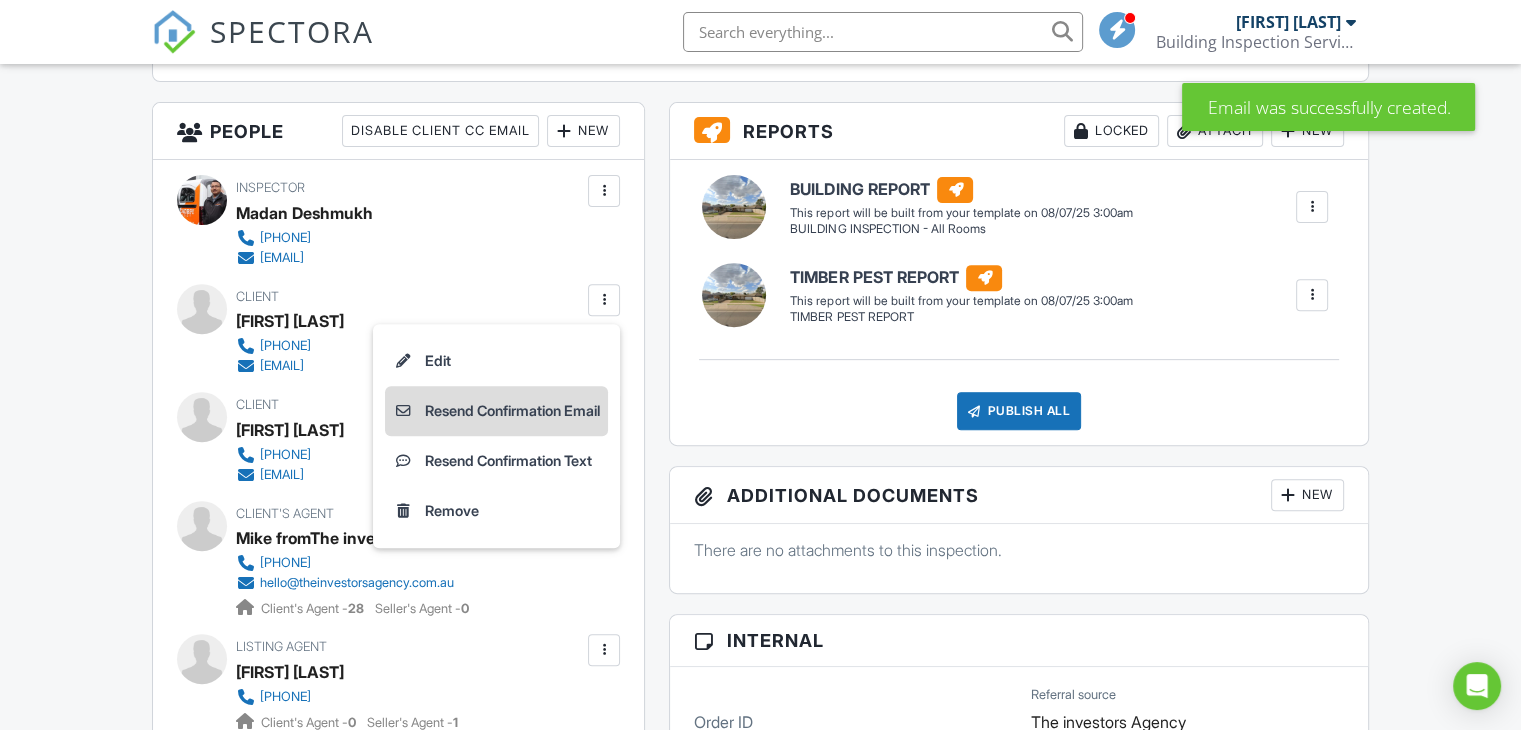 click on "Resend Confirmation Email" at bounding box center [496, 411] 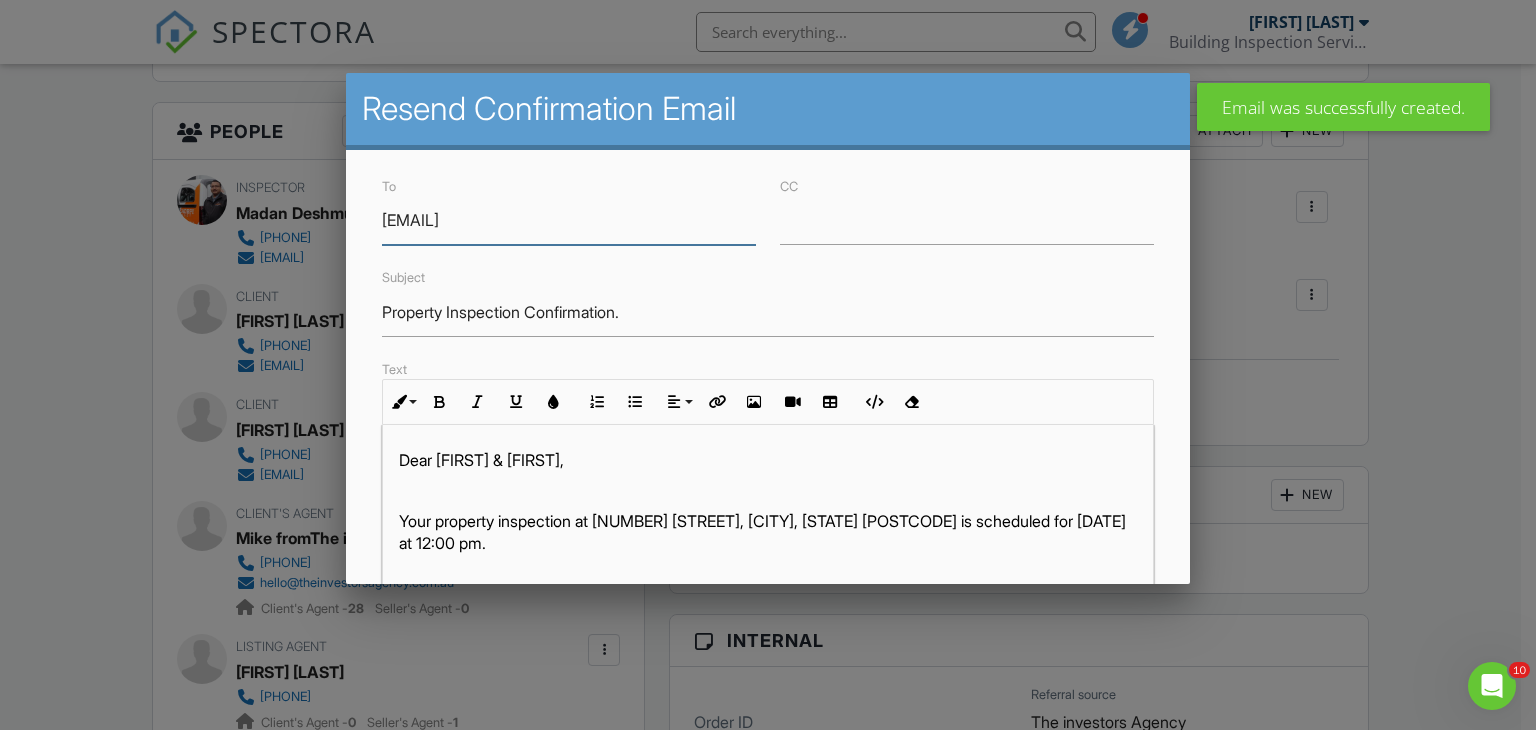scroll, scrollTop: 0, scrollLeft: 0, axis: both 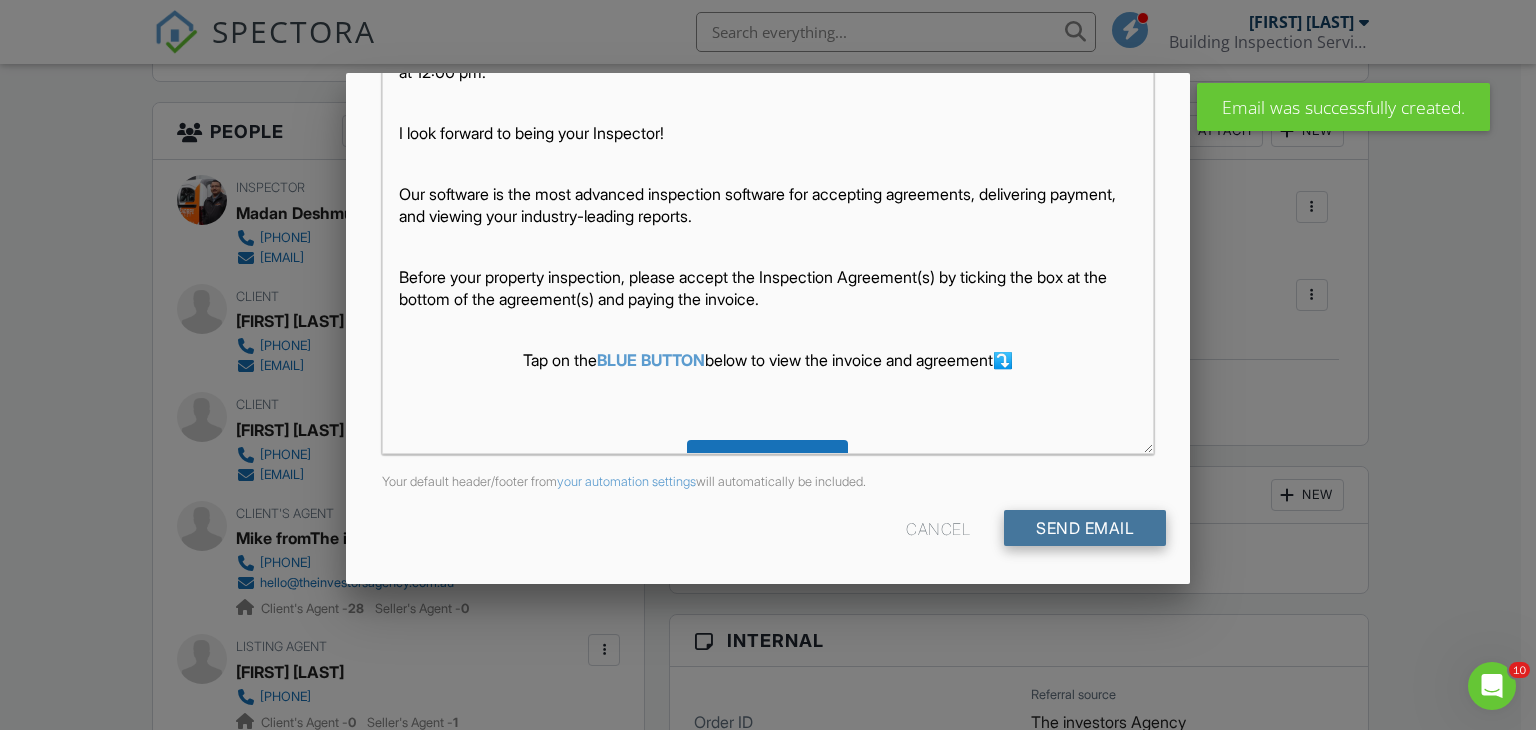 click on "Send Email" at bounding box center [1085, 528] 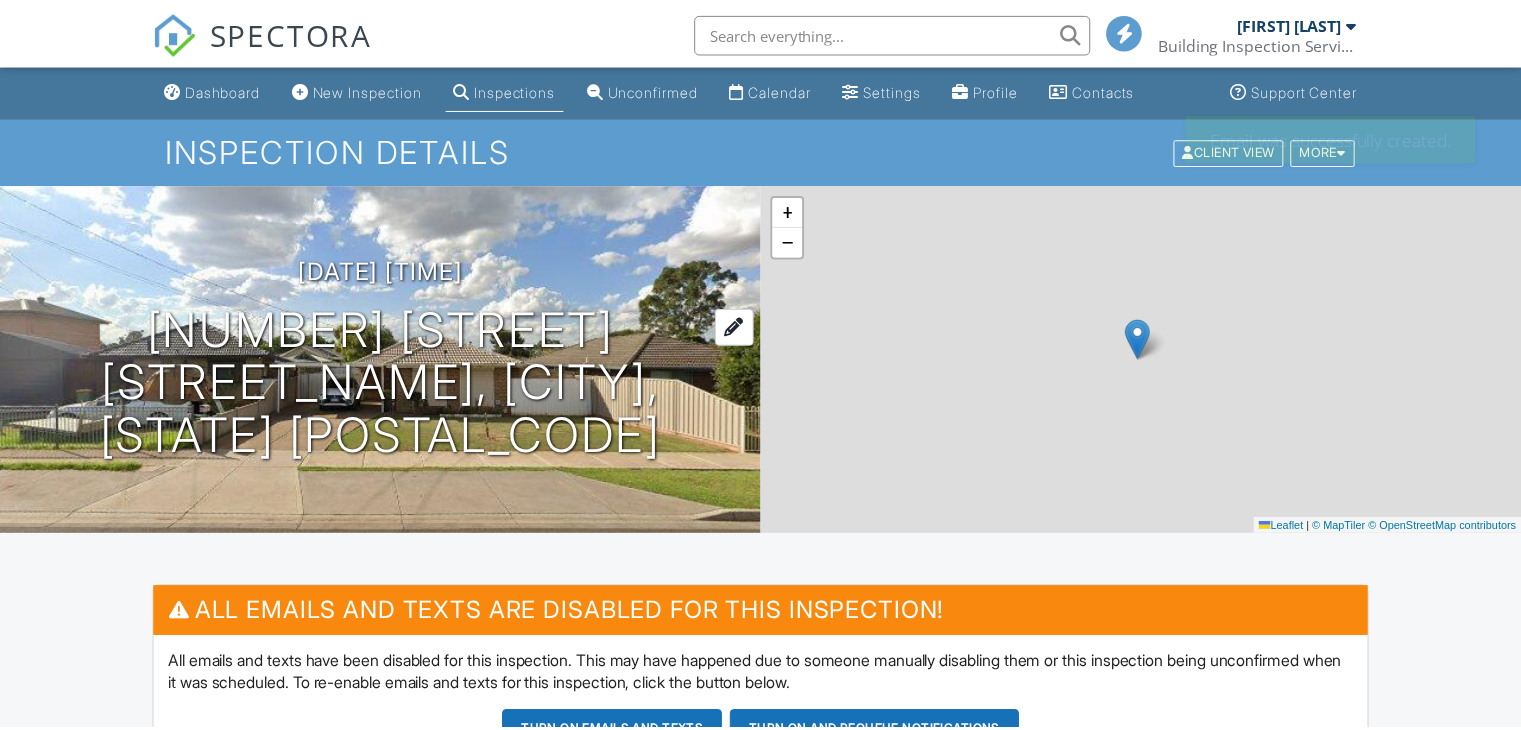 scroll, scrollTop: 0, scrollLeft: 0, axis: both 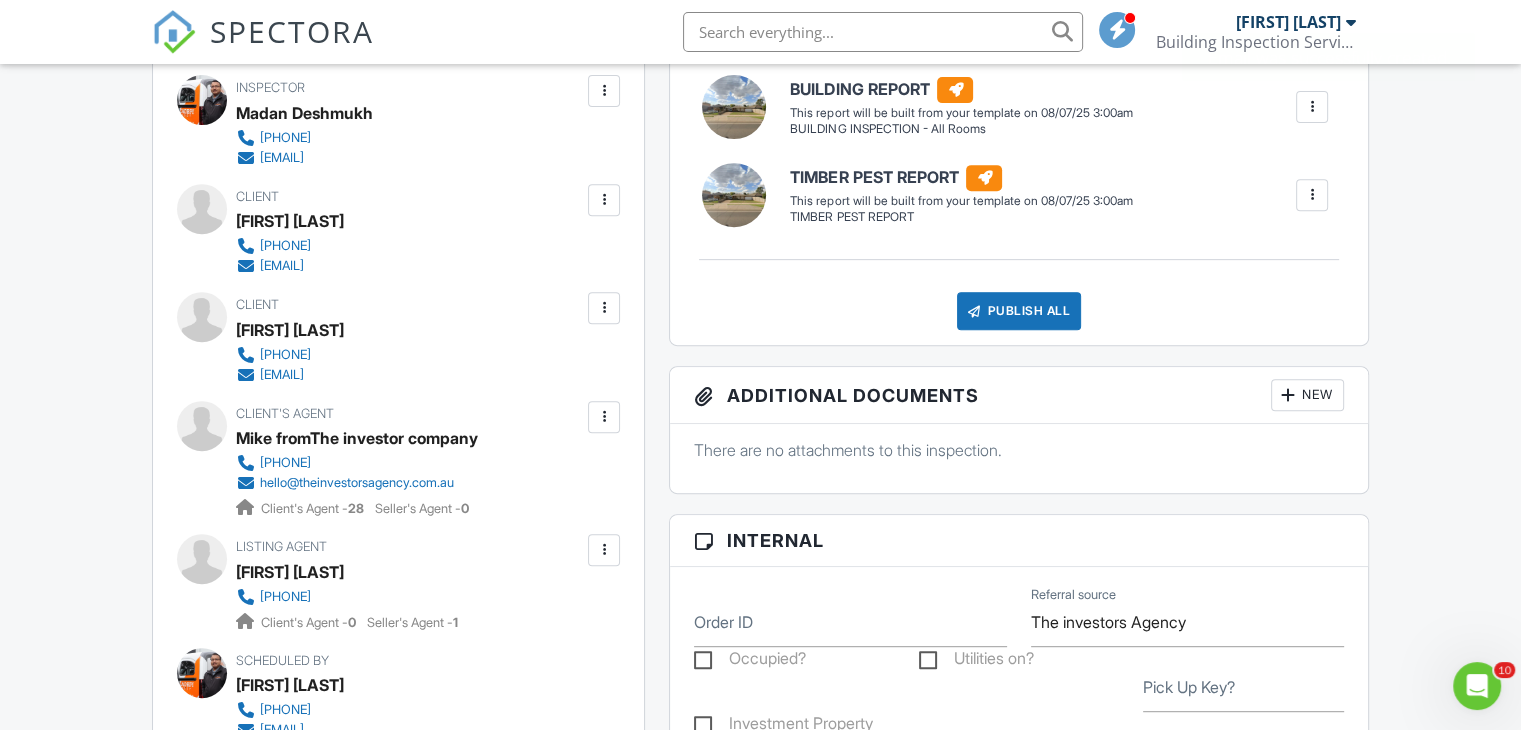 click at bounding box center (604, 308) 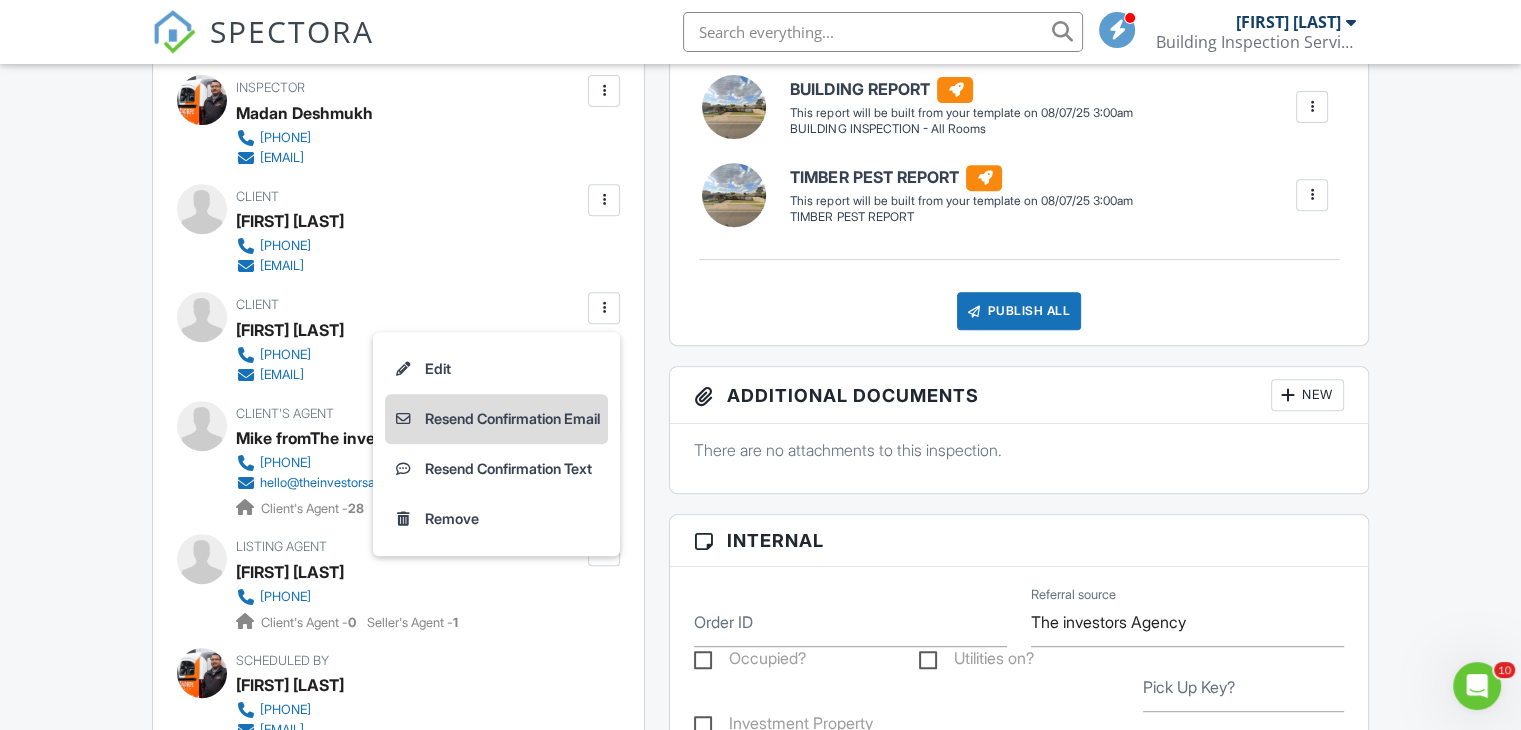click on "Resend Confirmation Email" at bounding box center [496, 419] 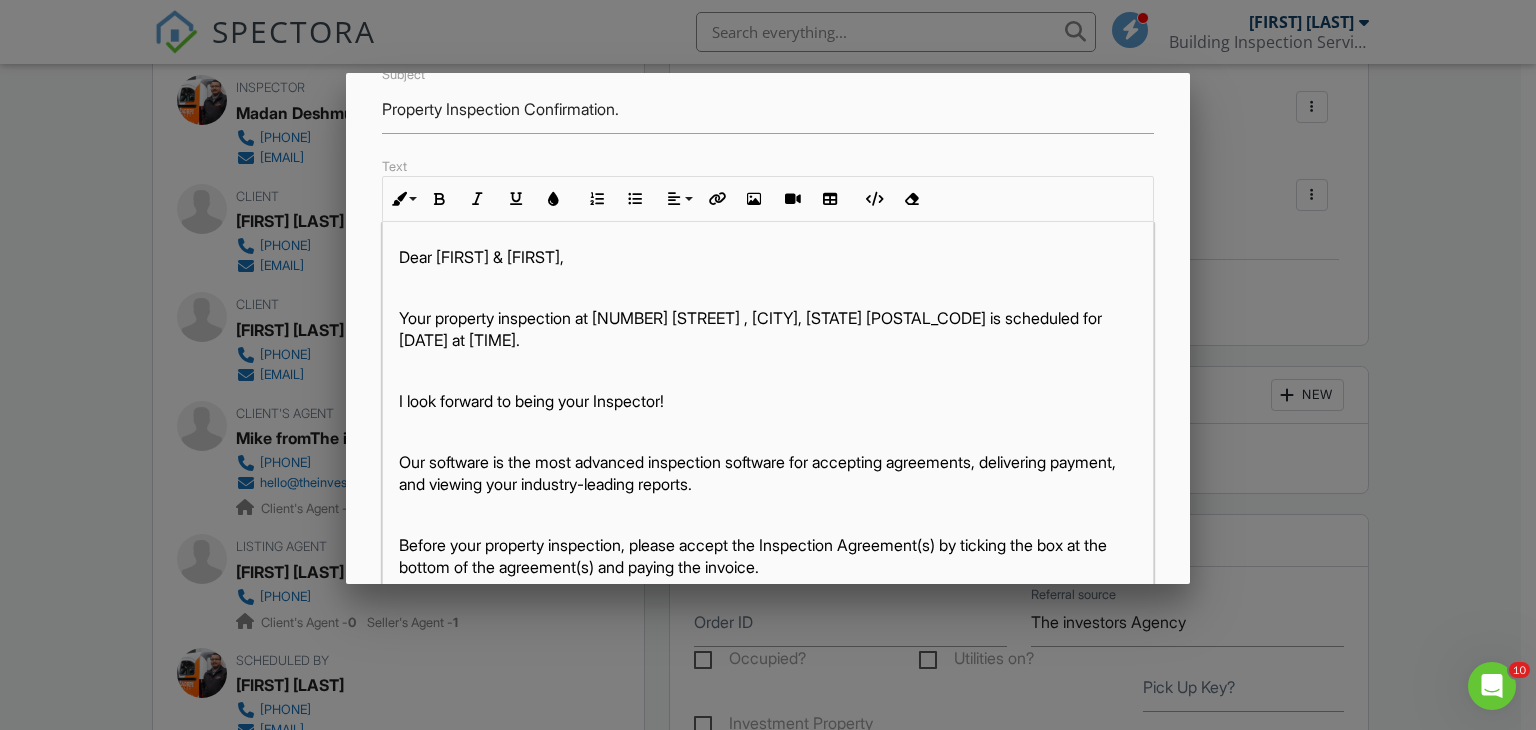 scroll, scrollTop: 428, scrollLeft: 0, axis: vertical 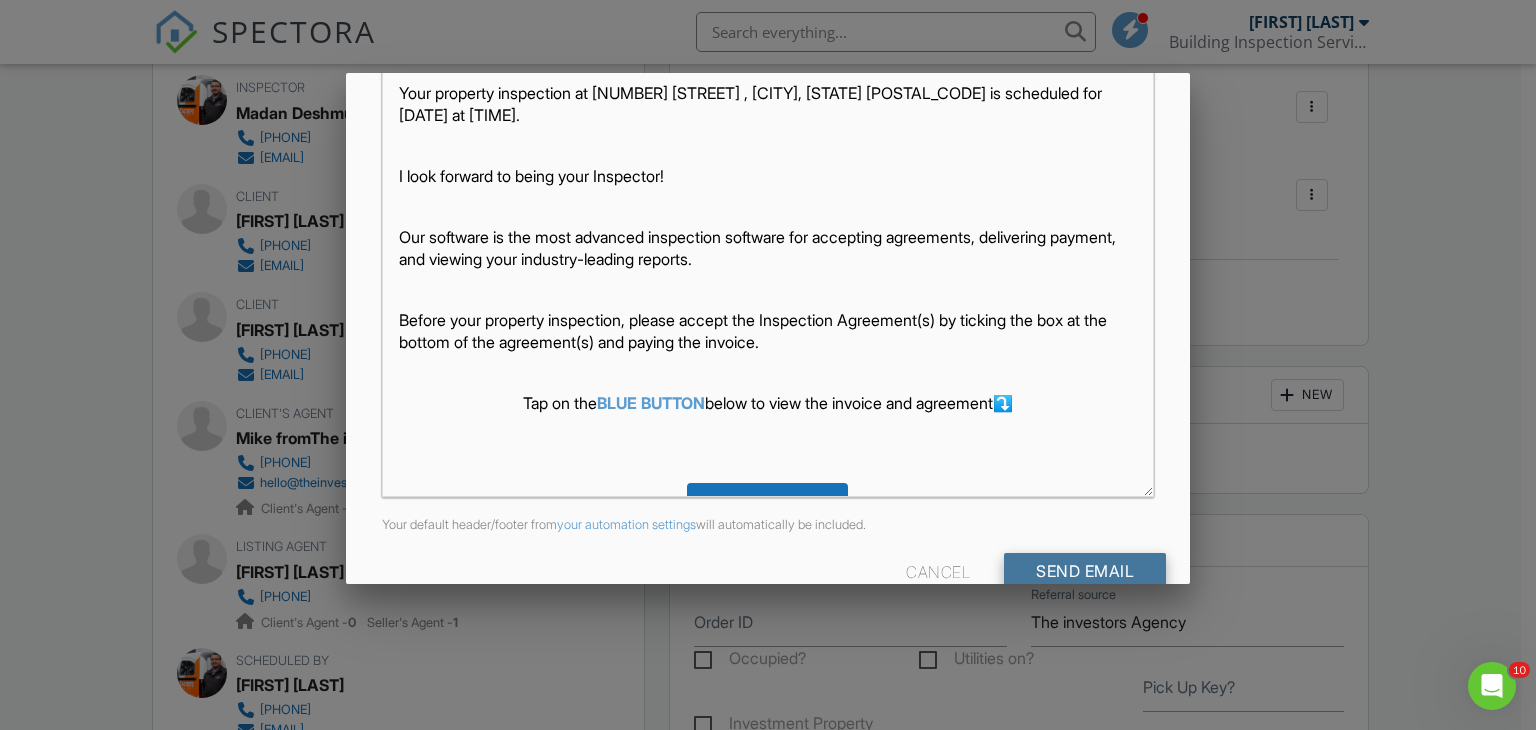 click on "Send Email" at bounding box center (1085, 571) 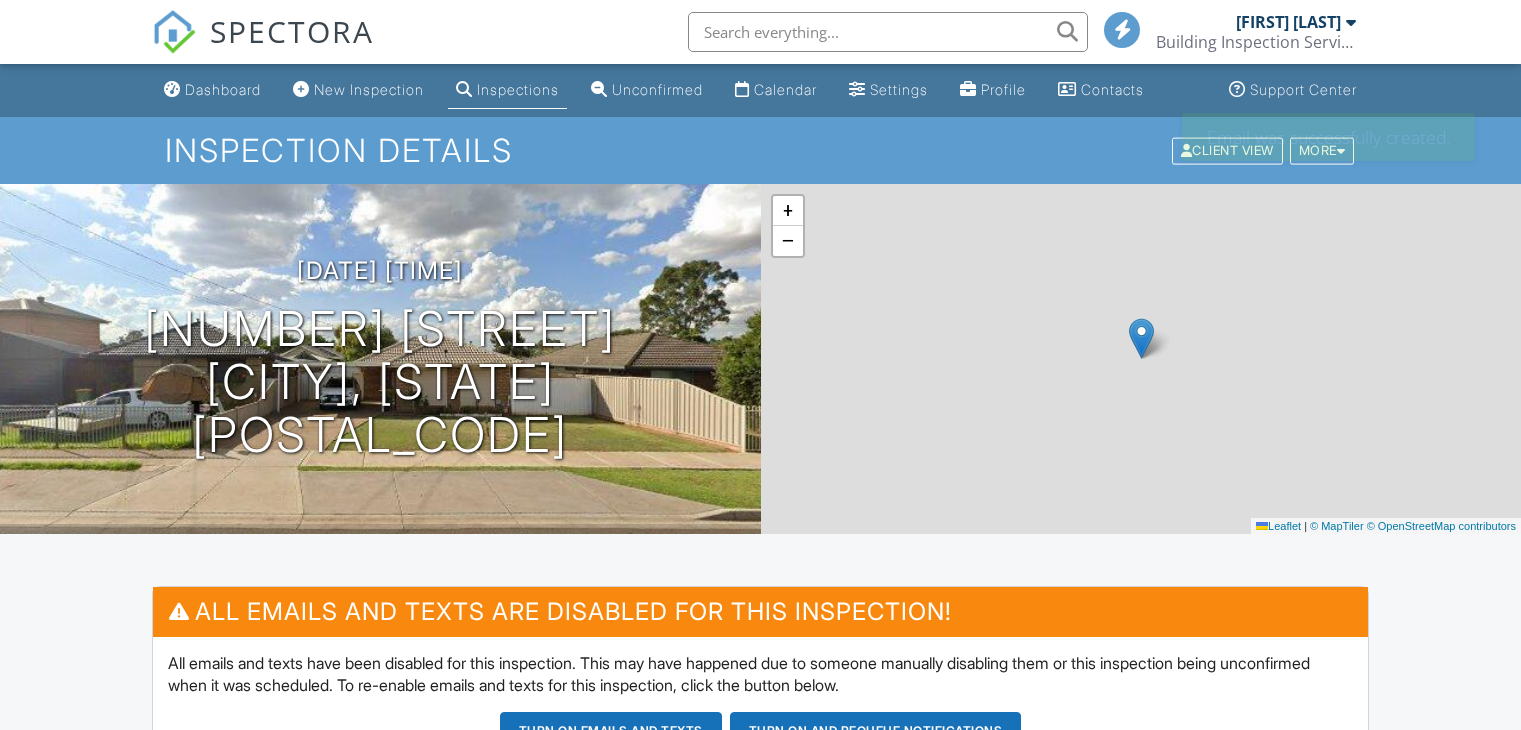 scroll, scrollTop: 0, scrollLeft: 0, axis: both 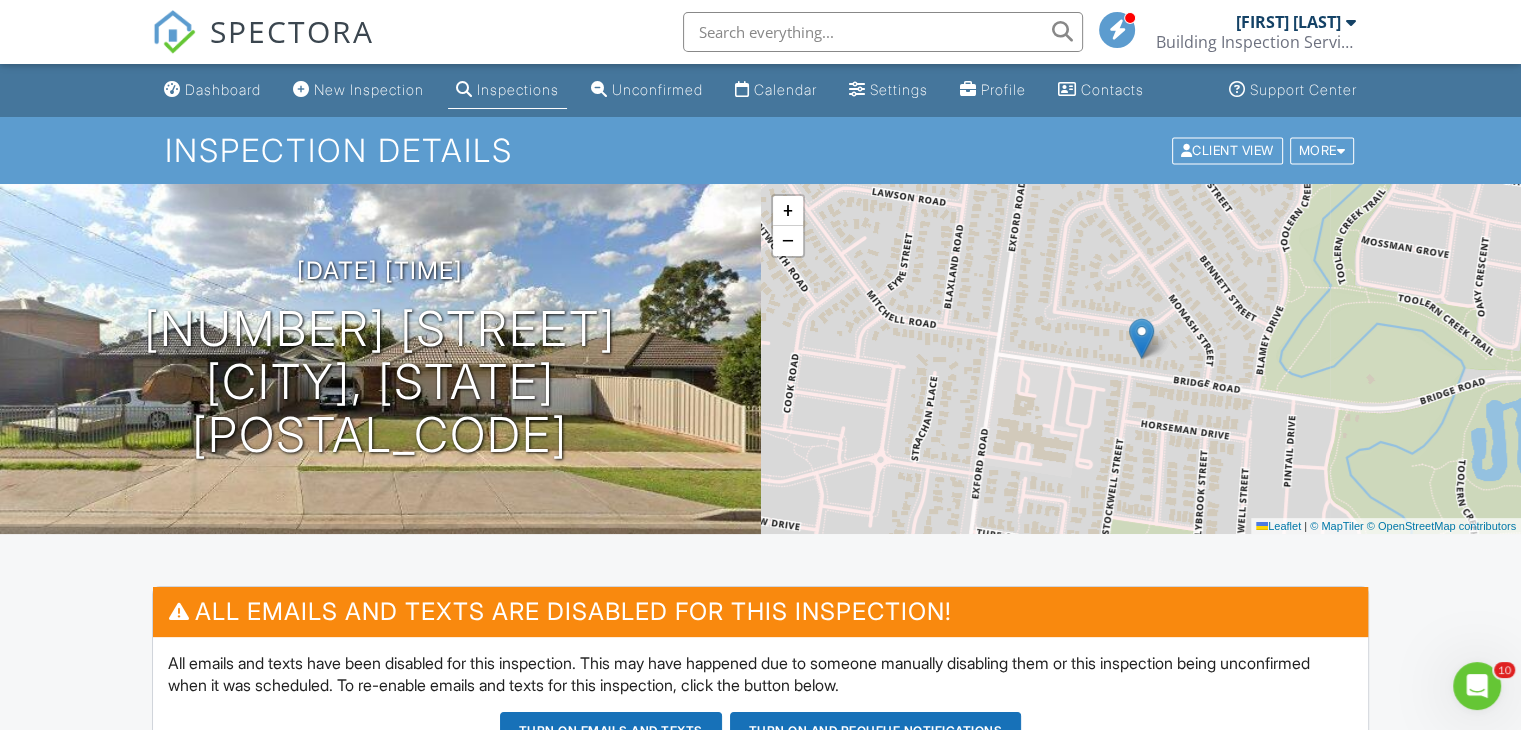 click on "+ −  Leaflet   |   © MapTiler   © OpenStreetMap contributors" at bounding box center (1141, 359) 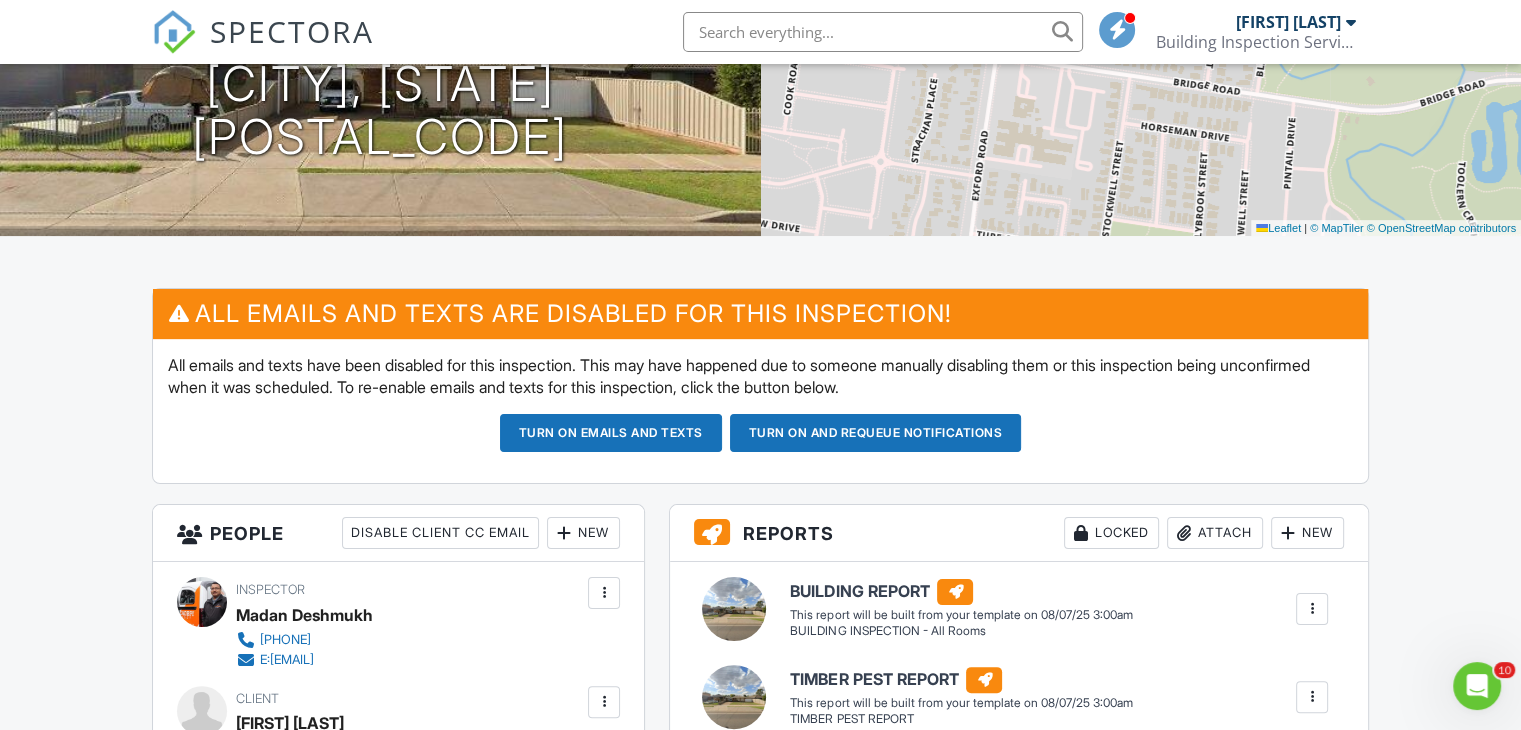 scroll, scrollTop: 100, scrollLeft: 0, axis: vertical 